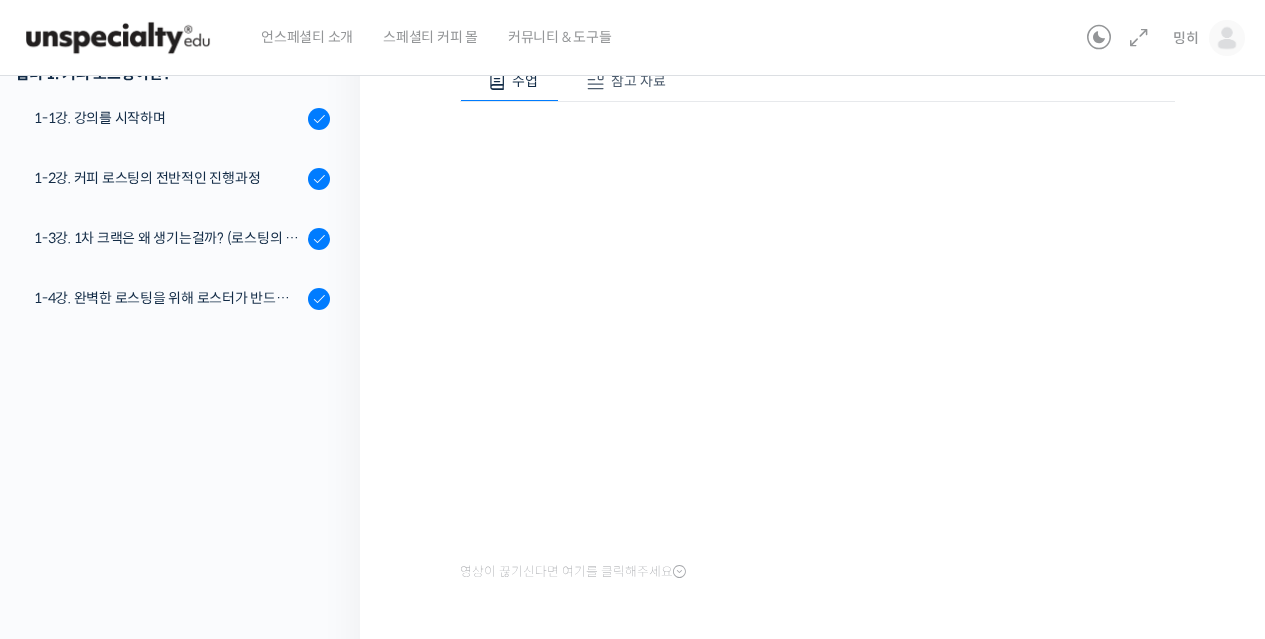 scroll, scrollTop: 0, scrollLeft: 0, axis: both 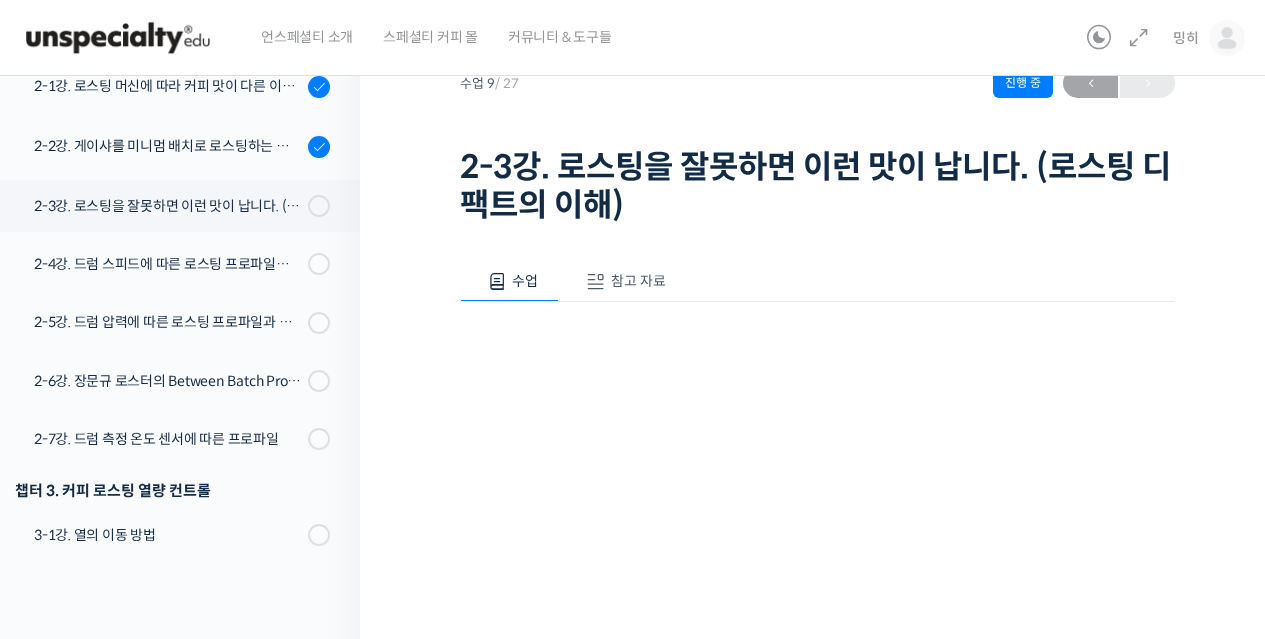 click at bounding box center [596, 282] 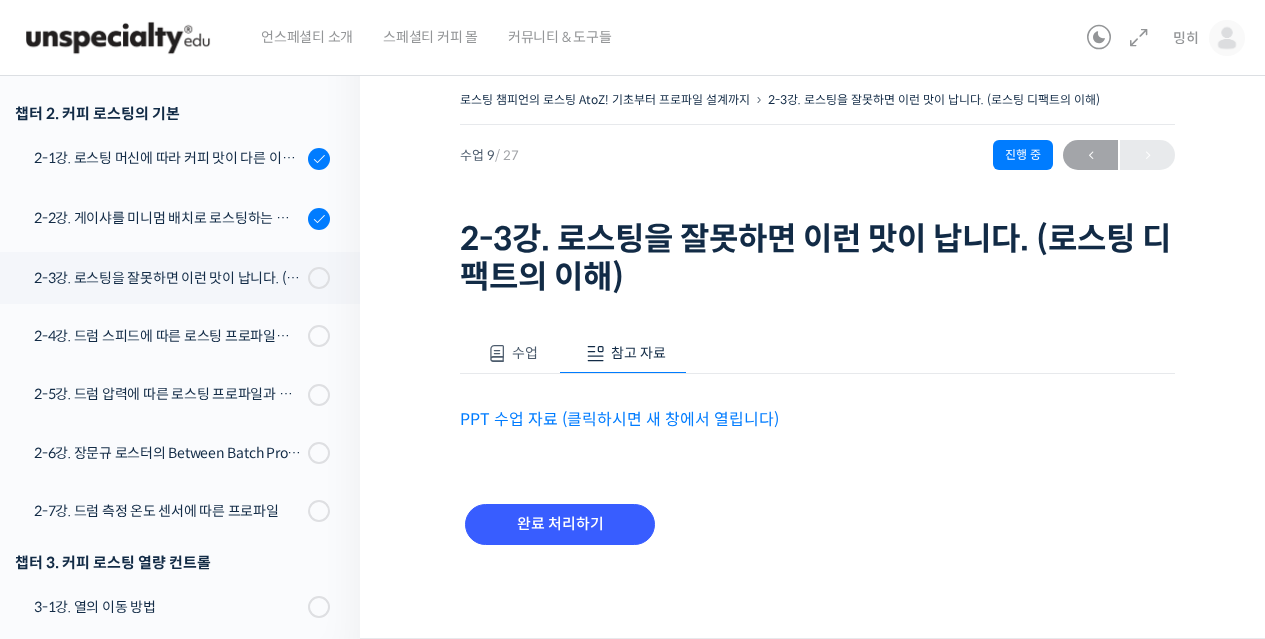 click on "PPT 수업 자료 (클릭하시면 새 창에서 열립니다)" at bounding box center [619, 419] 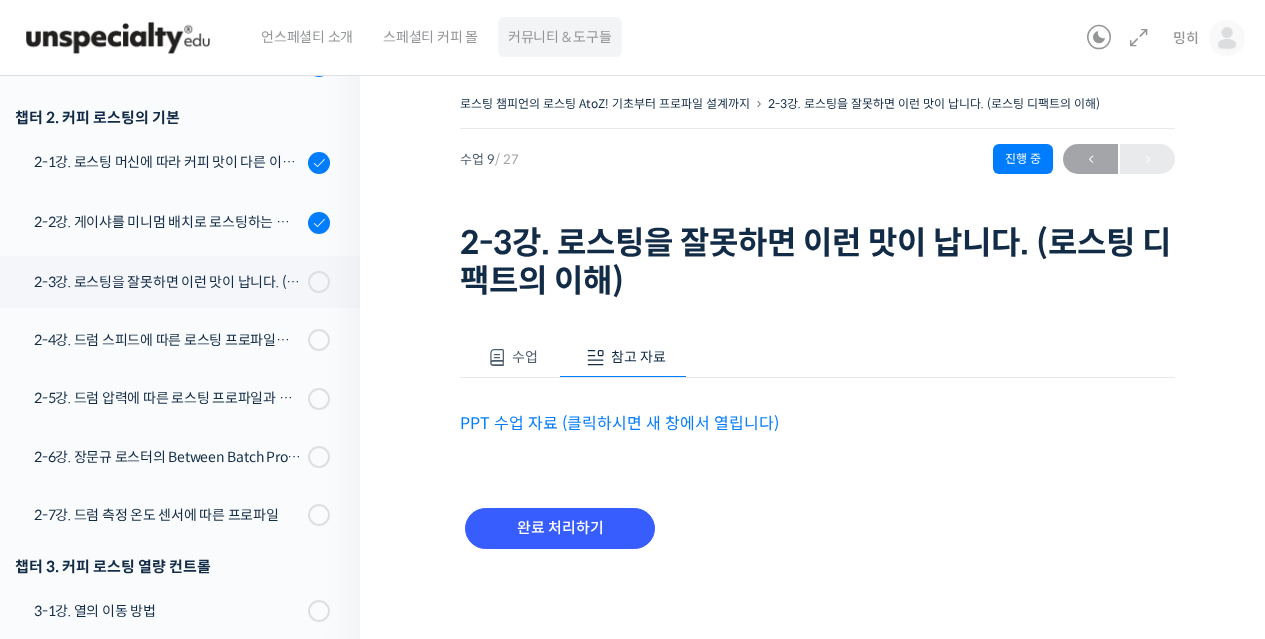 click on "커뮤니티 & 도구들" at bounding box center (560, 37) 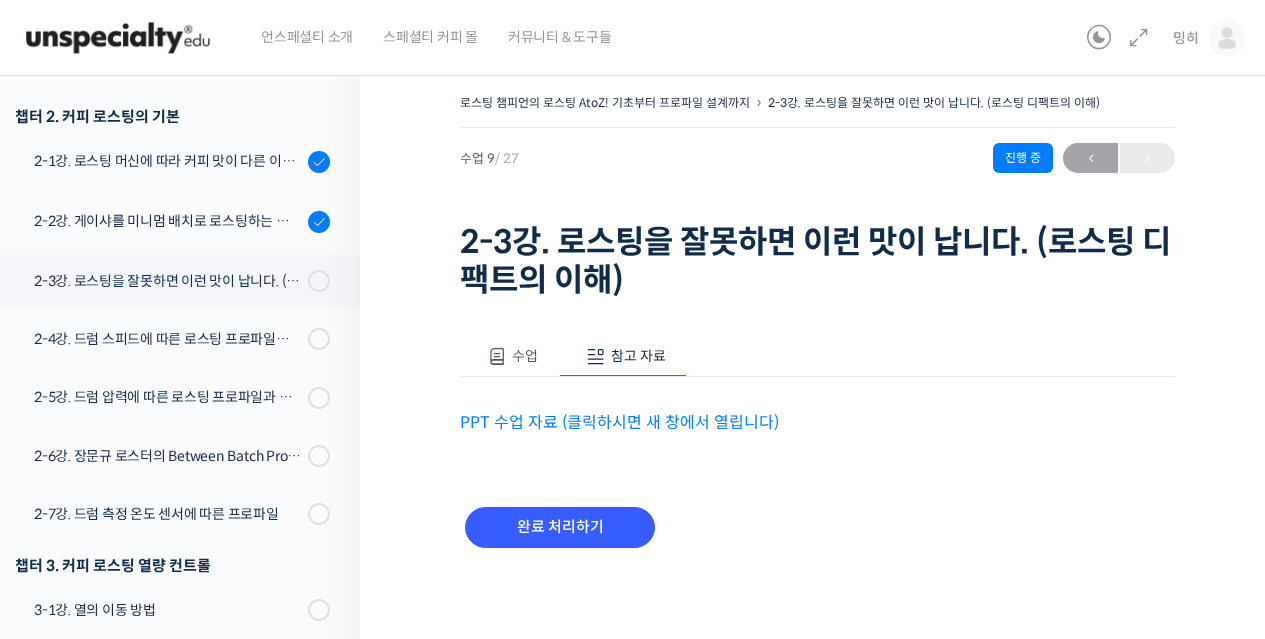 scroll, scrollTop: 0, scrollLeft: 0, axis: both 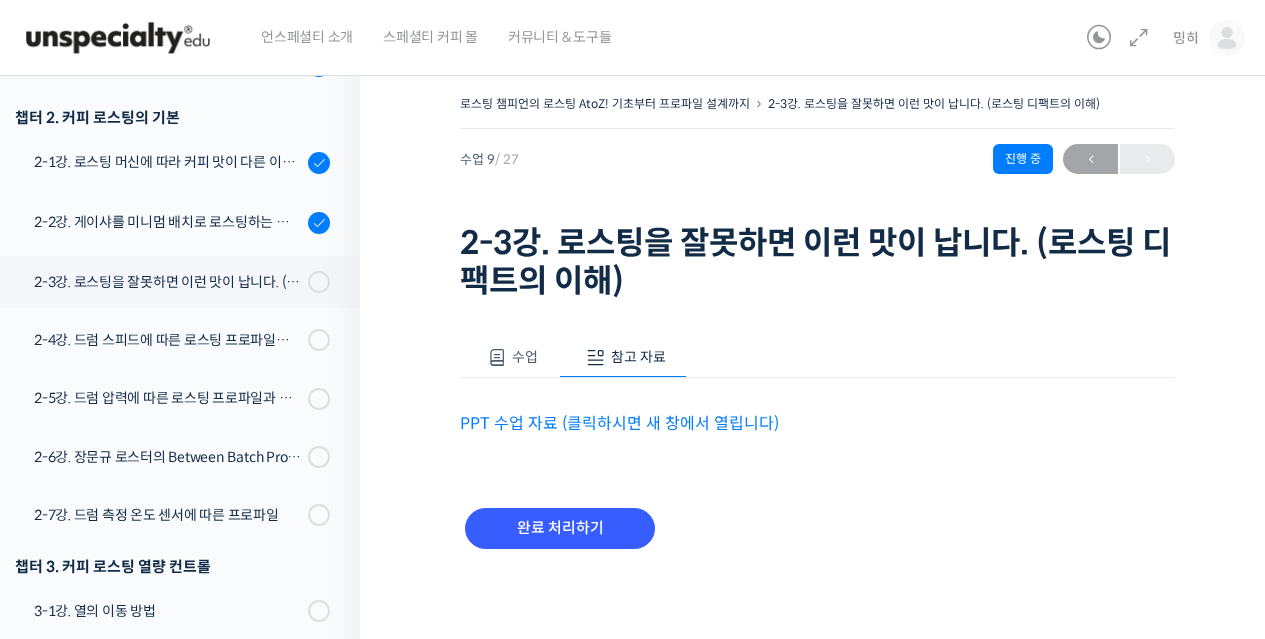 click on "수업" at bounding box center [525, 357] 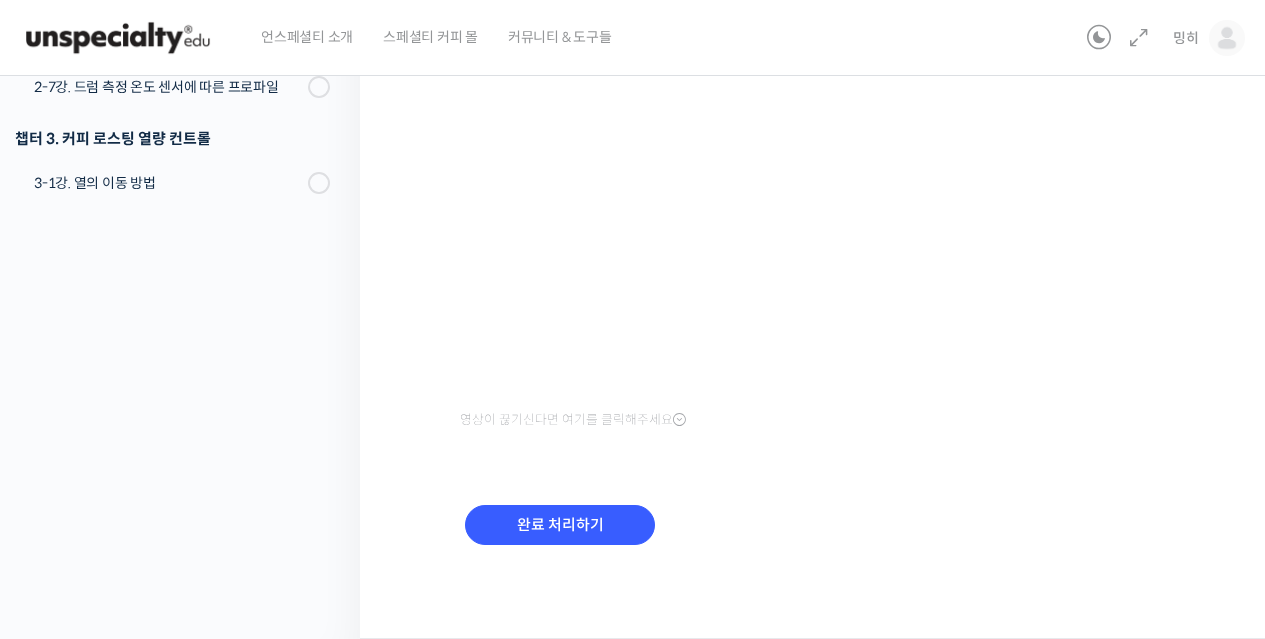 scroll, scrollTop: 276, scrollLeft: 0, axis: vertical 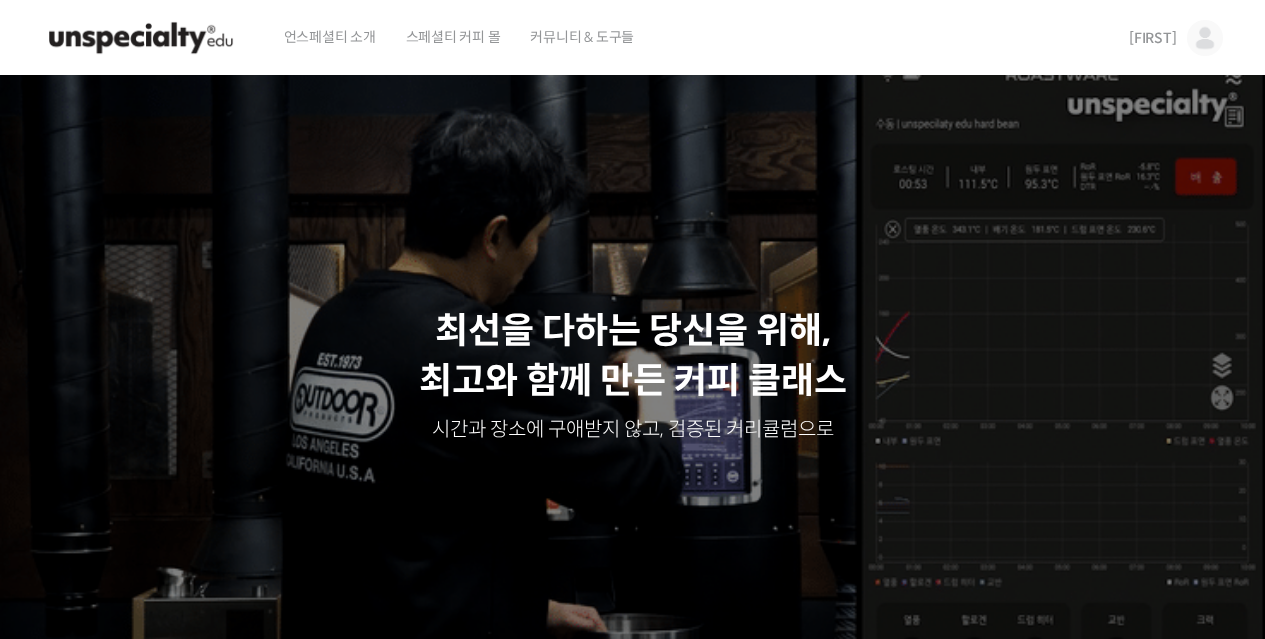 click at bounding box center [1205, 38] 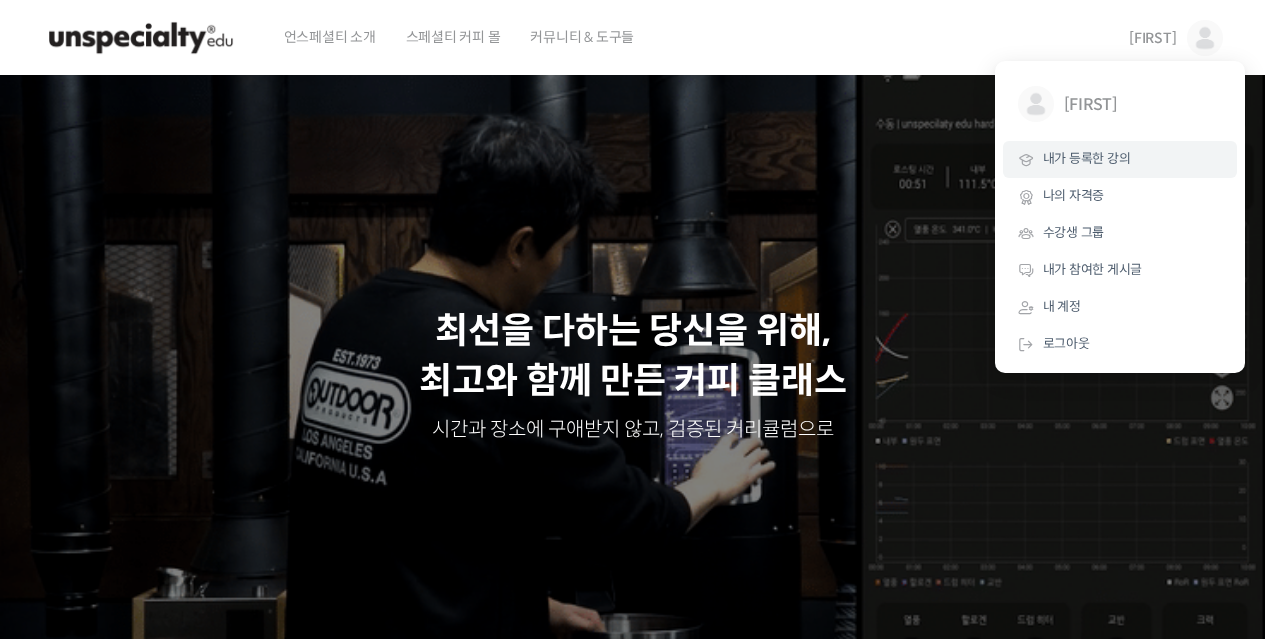 click on "내가 등록한 강의" at bounding box center (1087, 158) 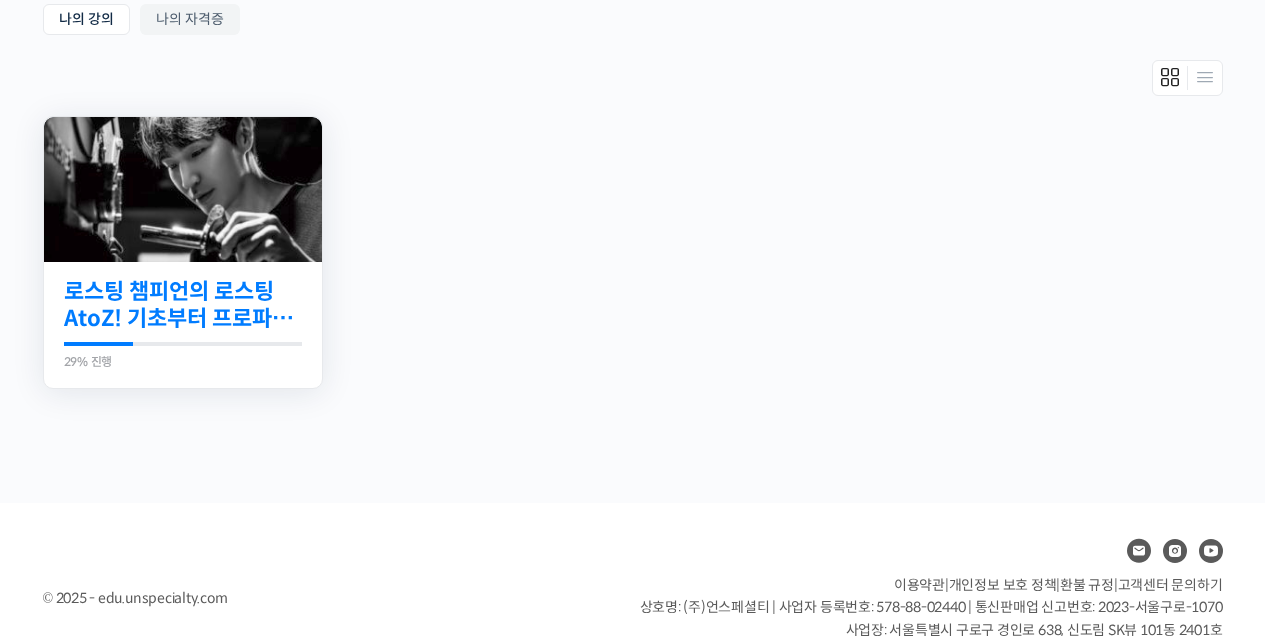 scroll, scrollTop: 400, scrollLeft: 0, axis: vertical 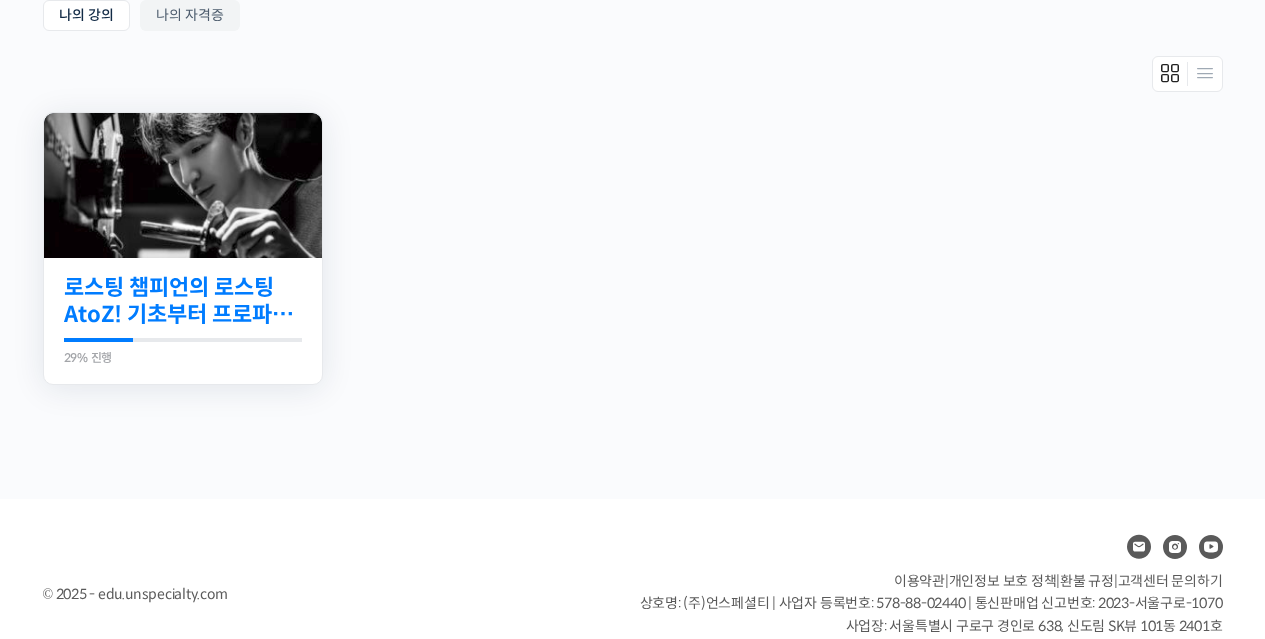 click on "로스팅 챔피언의 로스팅 AtoZ! 기초부터 프로파일 설계까지" at bounding box center (183, 301) 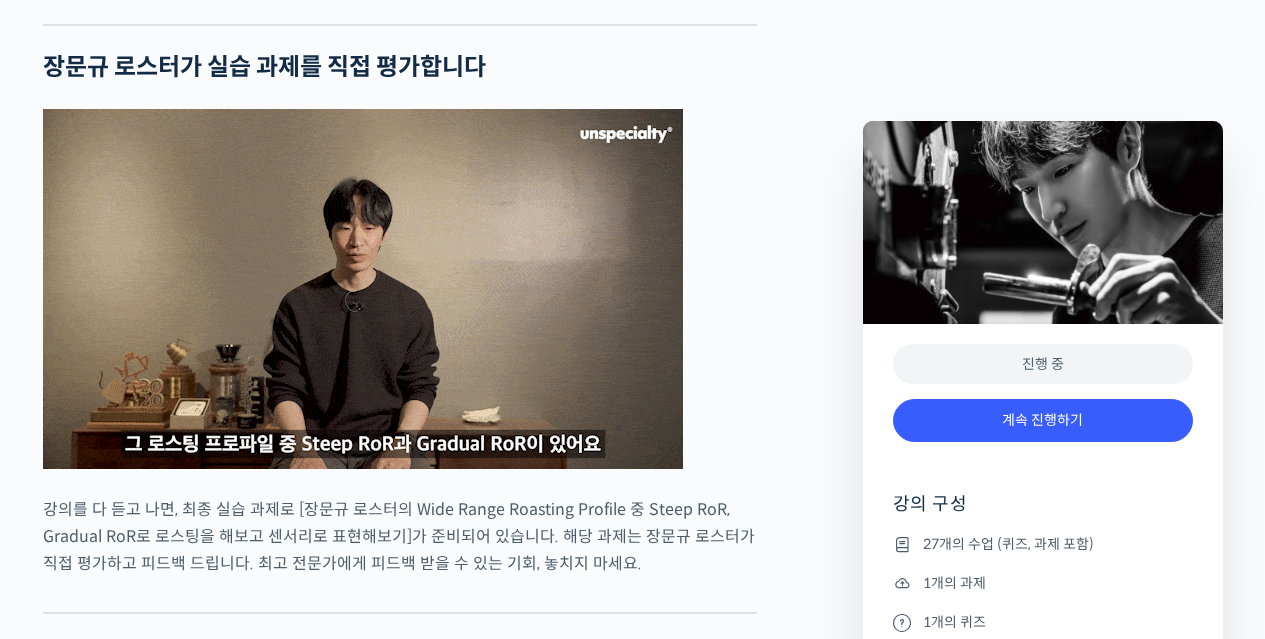 scroll, scrollTop: 5587, scrollLeft: 0, axis: vertical 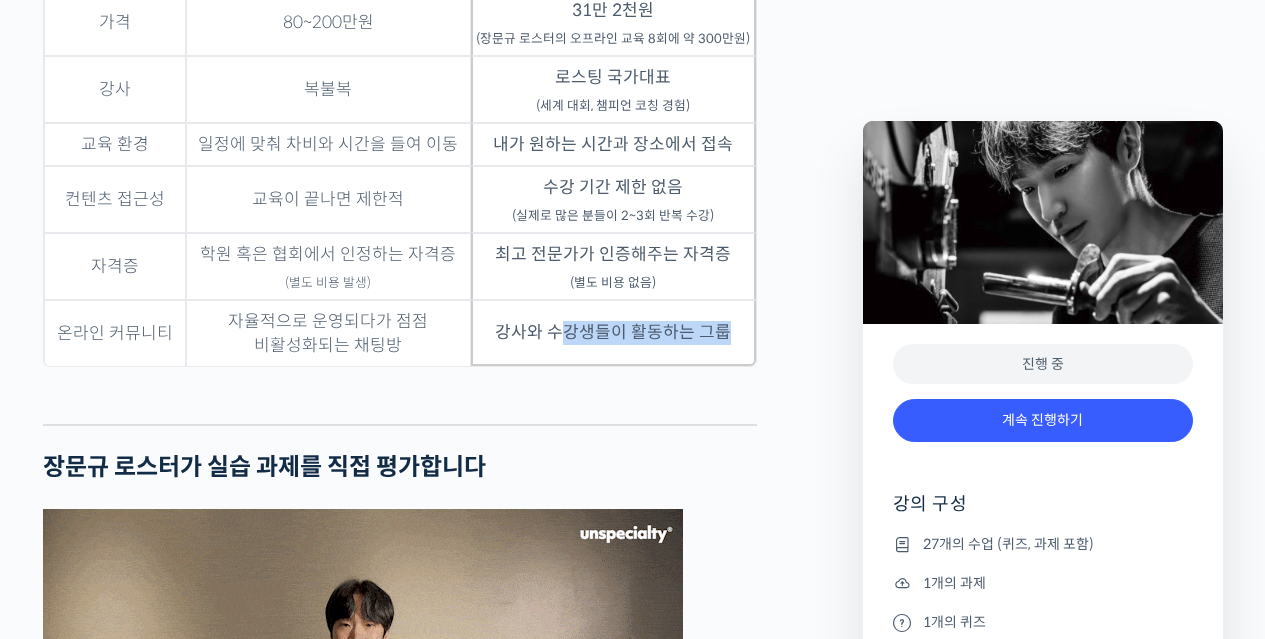 drag, startPoint x: 562, startPoint y: 382, endPoint x: 724, endPoint y: 401, distance: 163.1104 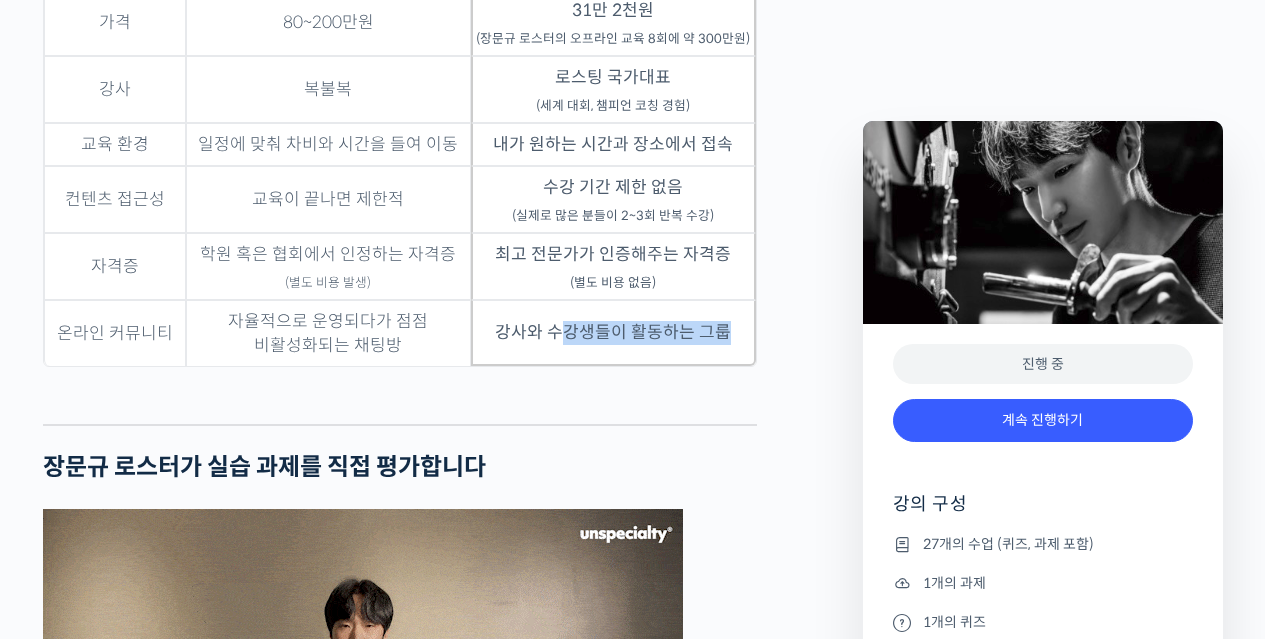 click on "강사와 수강생들이 활동하는 그룹" at bounding box center (613, 49) 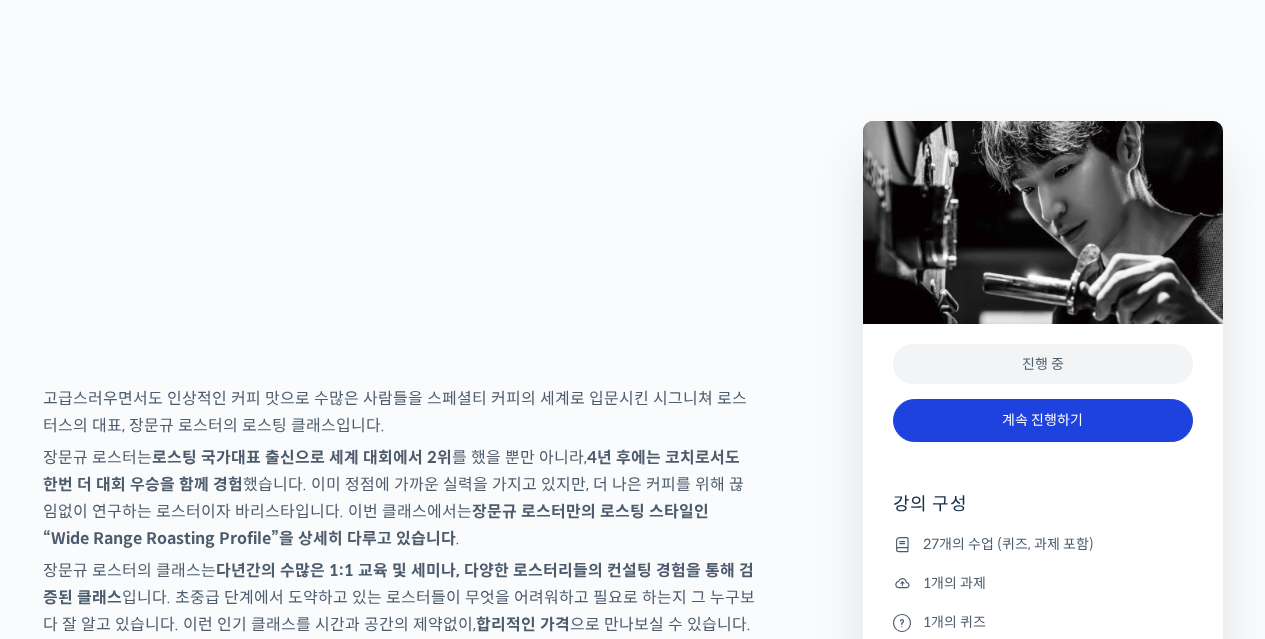 scroll, scrollTop: 2887, scrollLeft: 0, axis: vertical 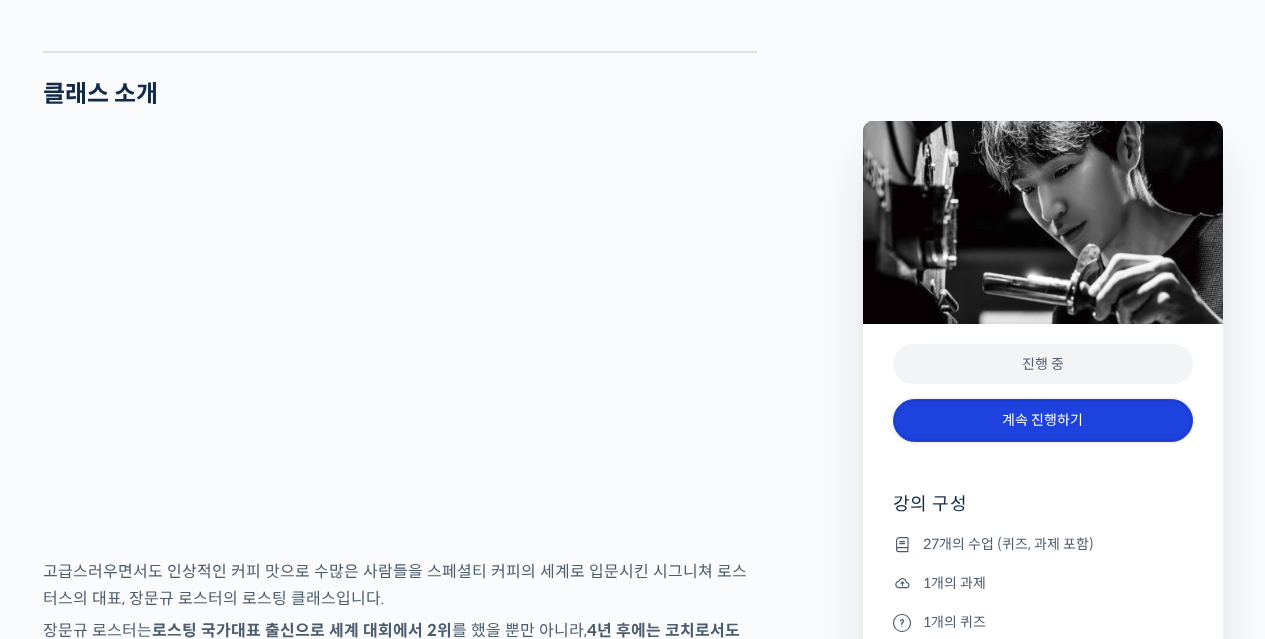 click on "계속 진행하기" at bounding box center (1043, 420) 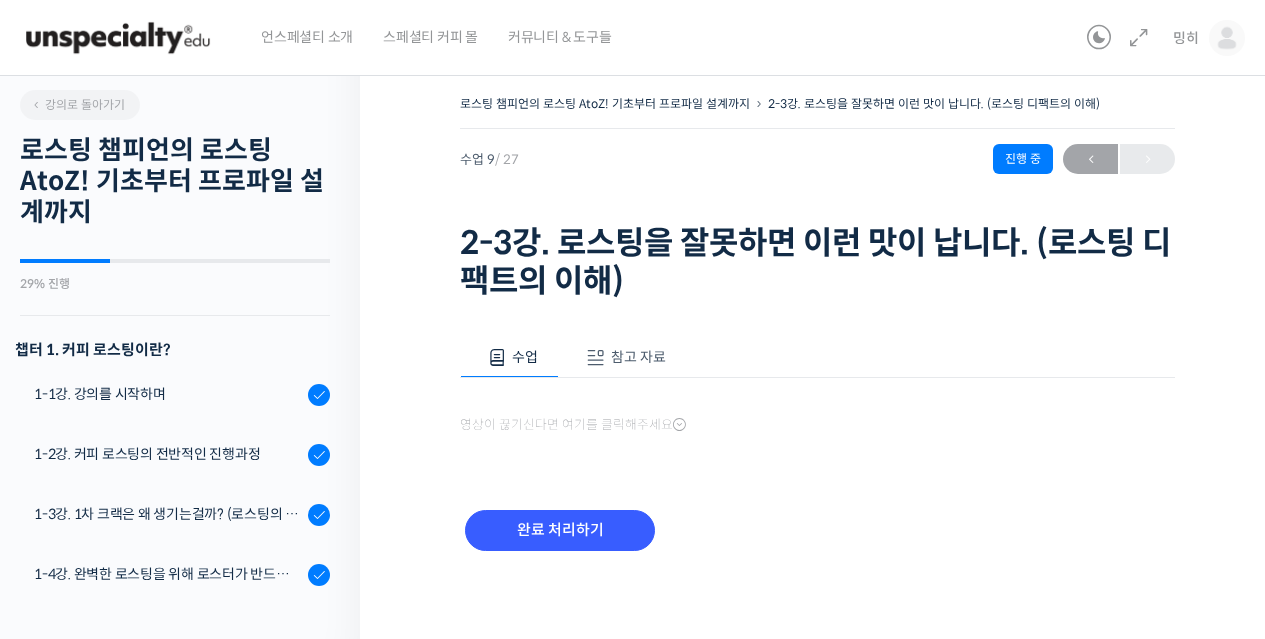 scroll, scrollTop: 0, scrollLeft: 0, axis: both 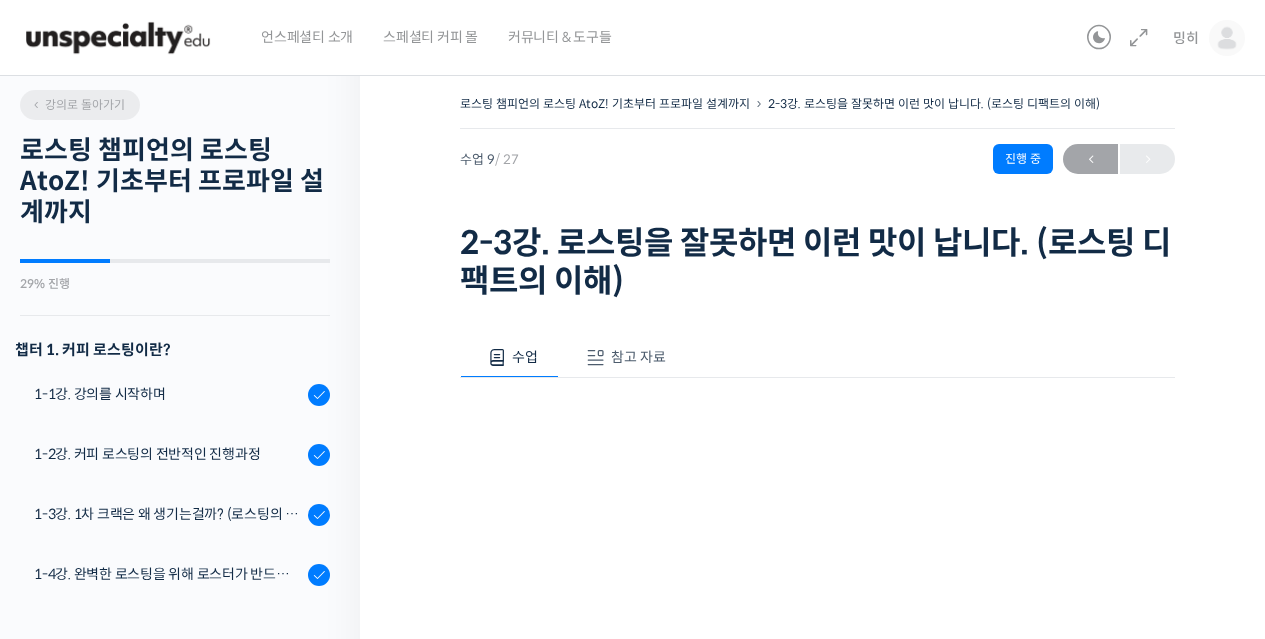 click on "강의로 돌아가기" at bounding box center (77, 104) 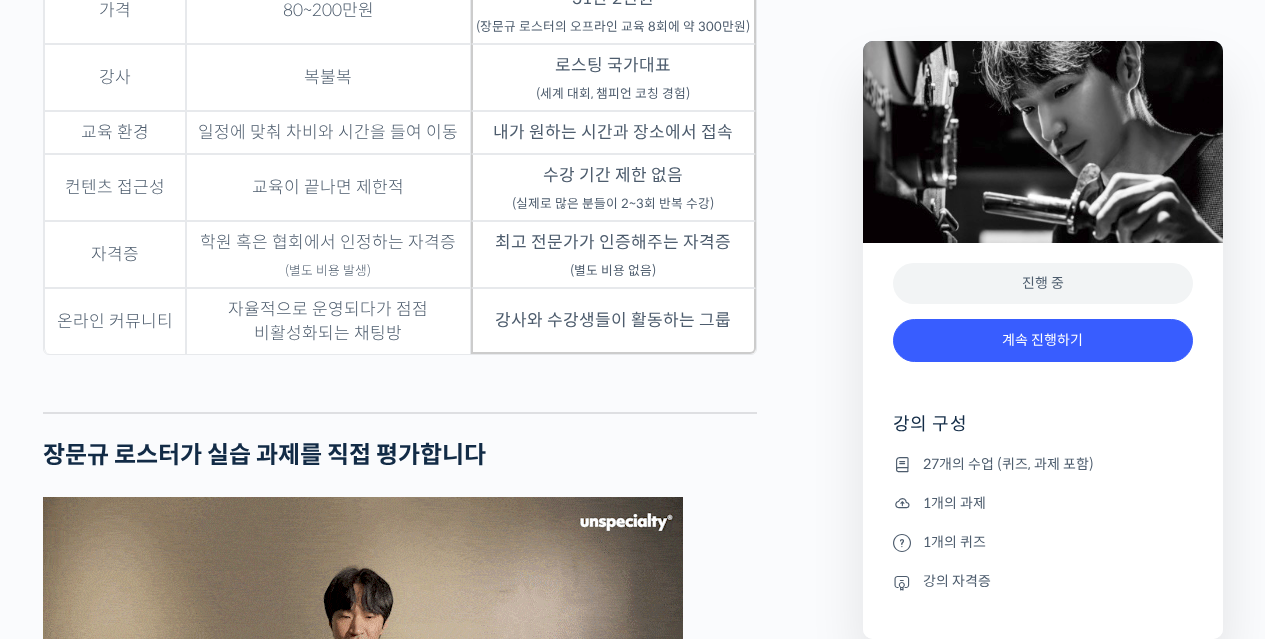 scroll, scrollTop: 5600, scrollLeft: 0, axis: vertical 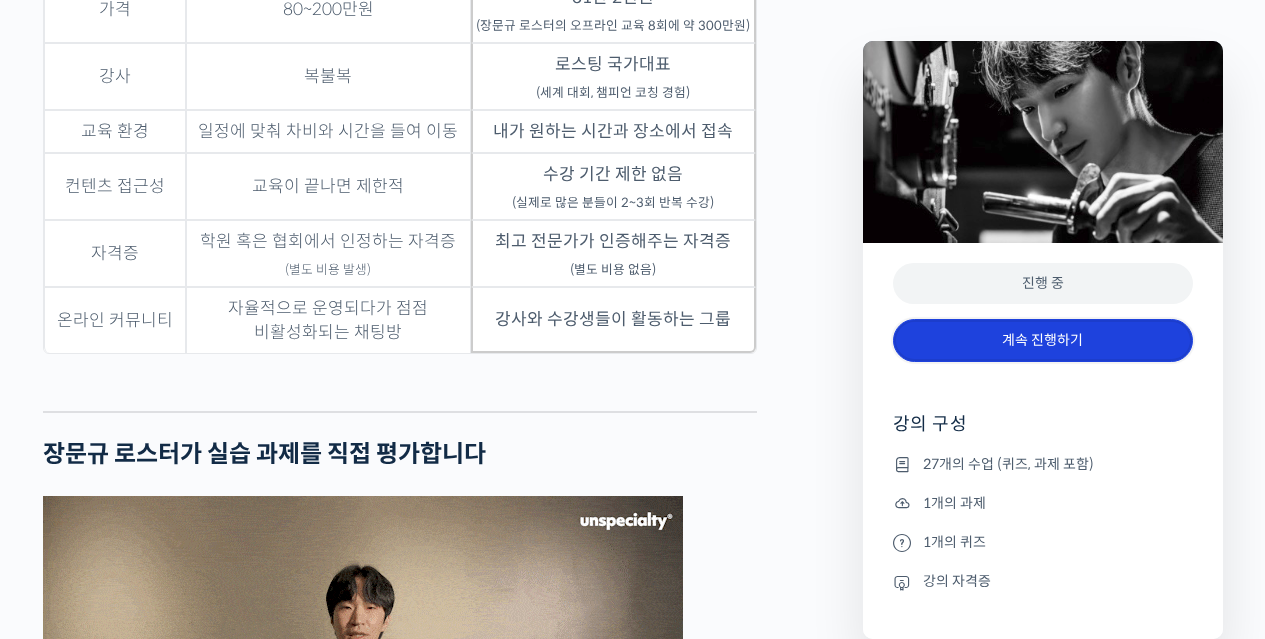 click on "계속 진행하기" at bounding box center [1043, 340] 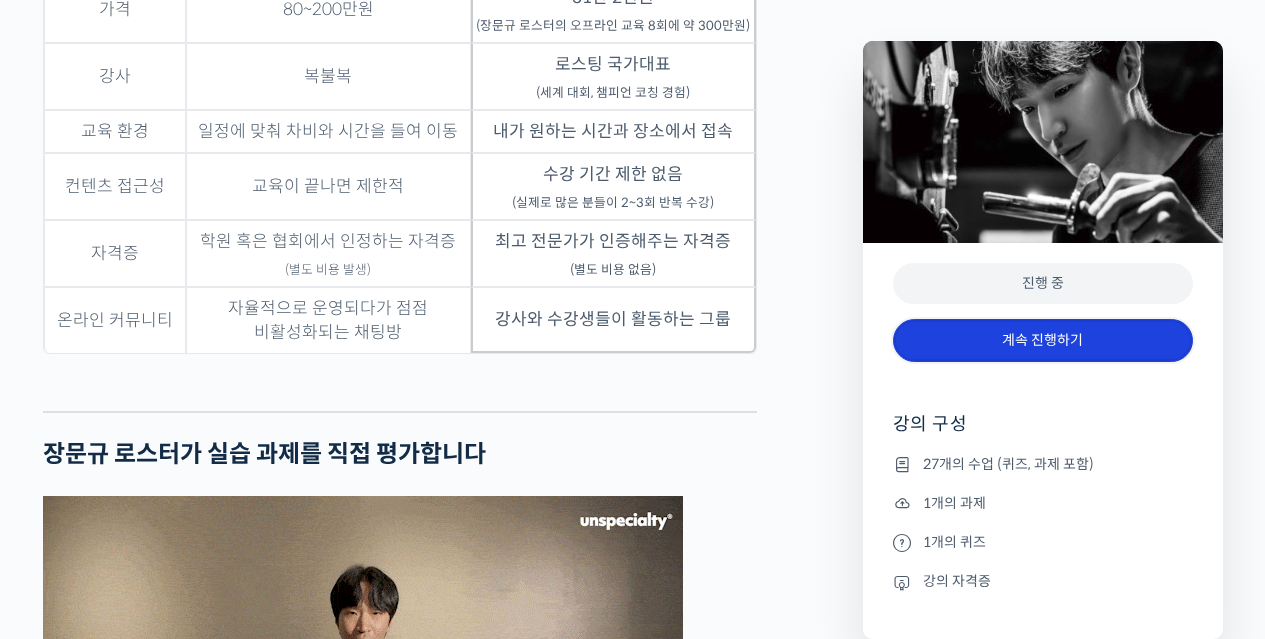 click on "계속 진행하기" at bounding box center (1043, 340) 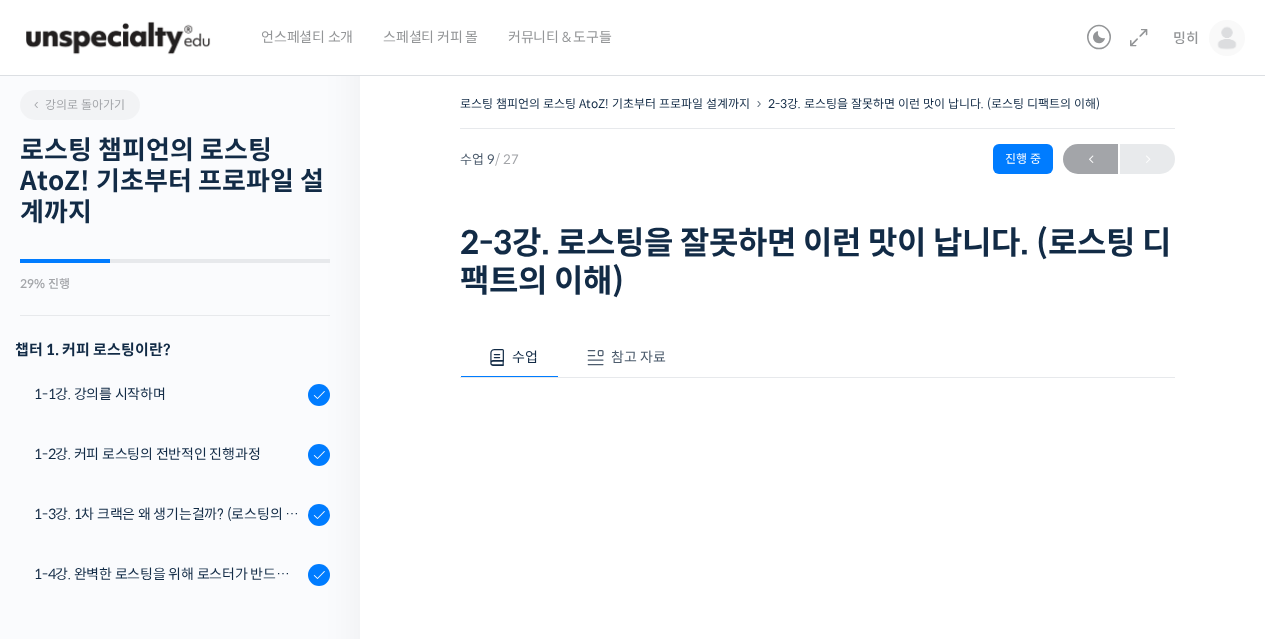 scroll, scrollTop: 0, scrollLeft: 0, axis: both 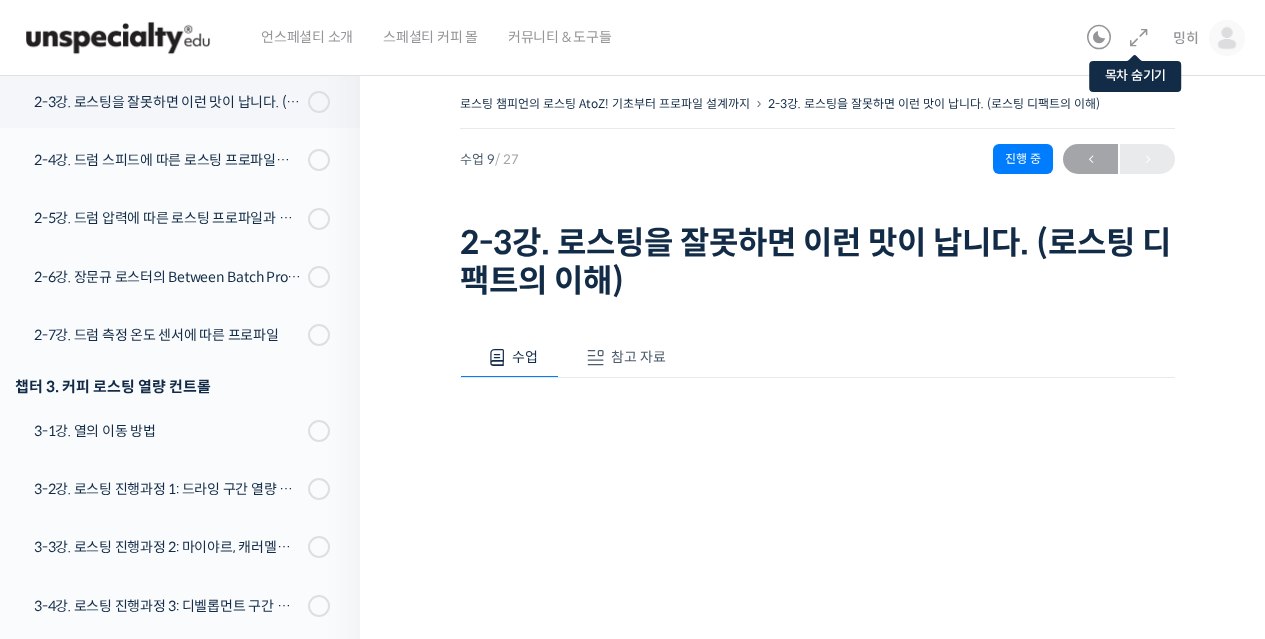 click at bounding box center (1139, 38) 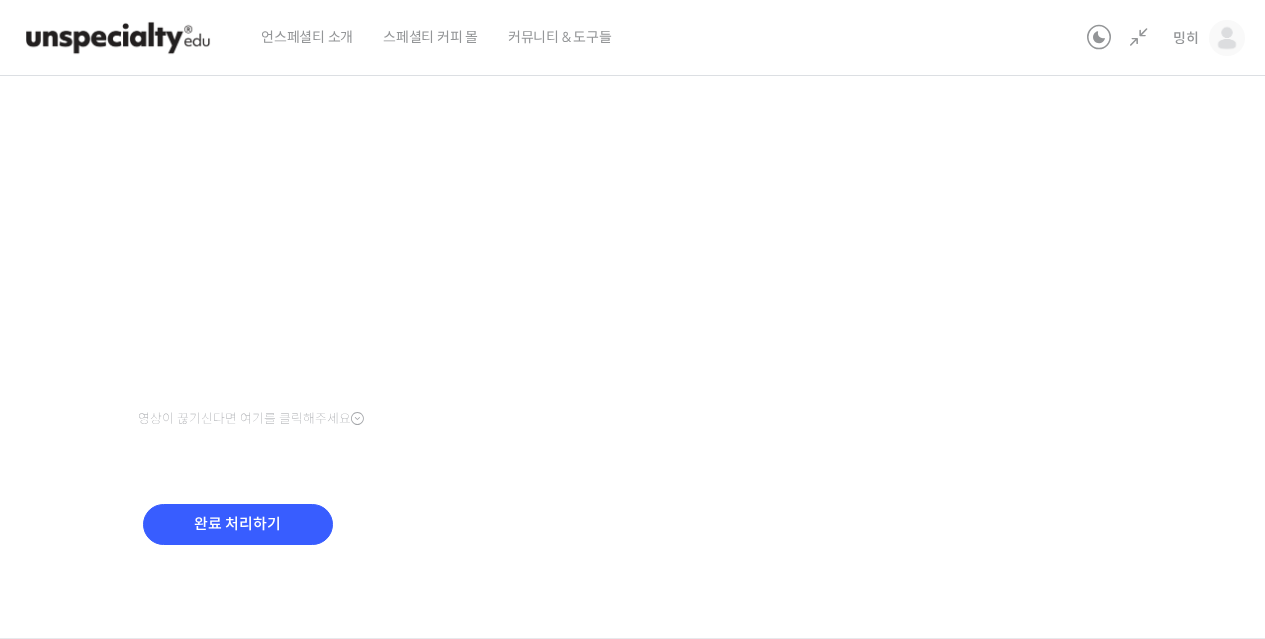 scroll, scrollTop: 0, scrollLeft: 0, axis: both 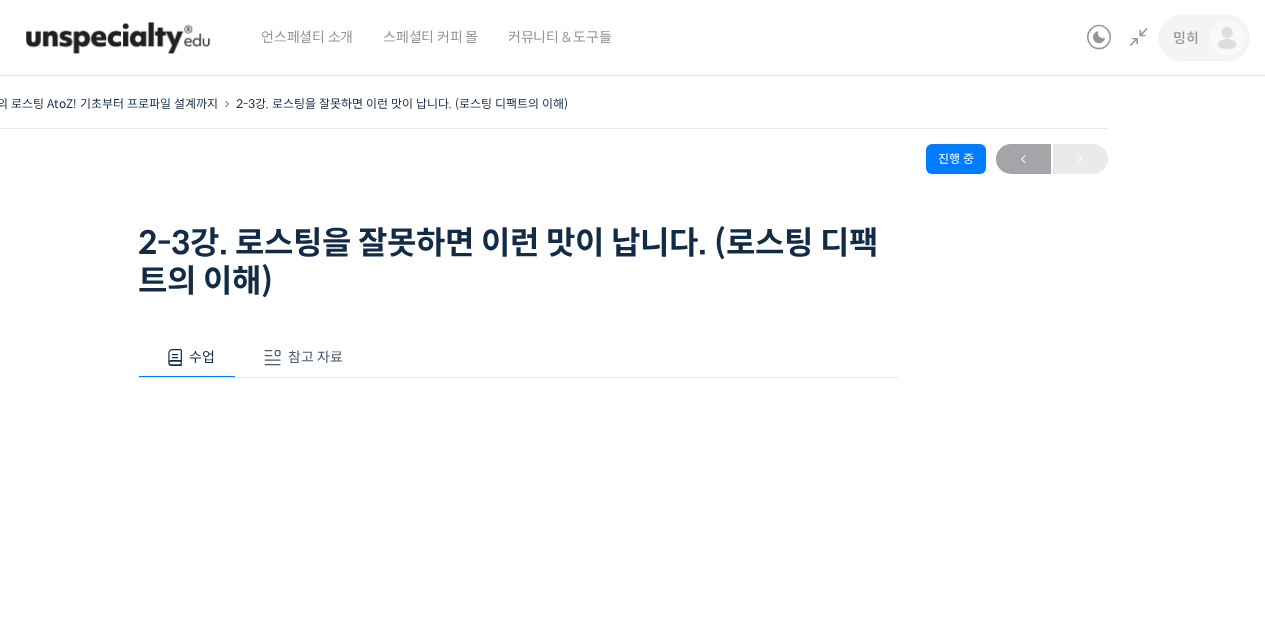 click on "[FIRST]" at bounding box center [1209, 38] 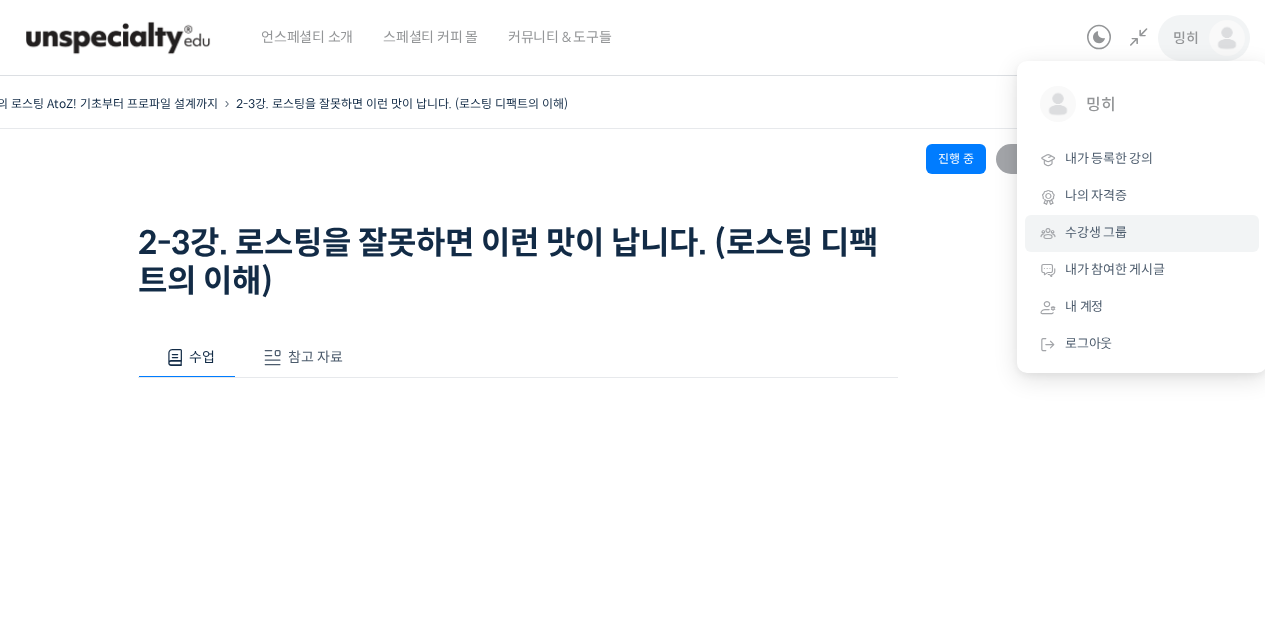 click on "수강생 그룹" at bounding box center (1142, 233) 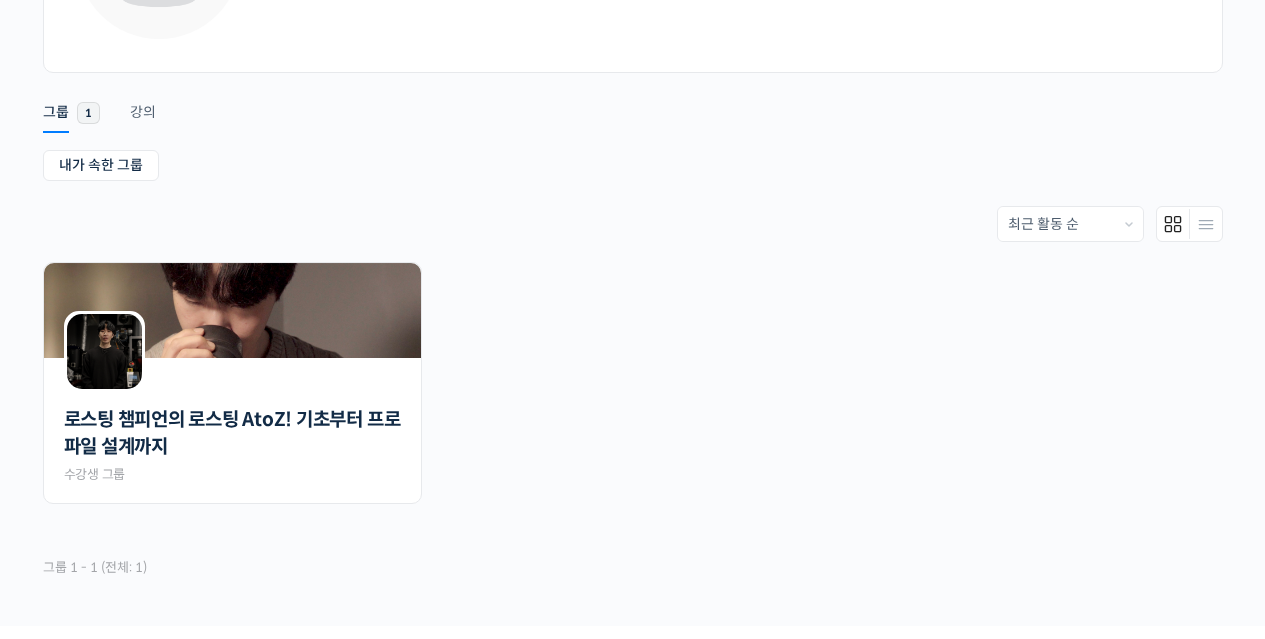 scroll, scrollTop: 300, scrollLeft: 0, axis: vertical 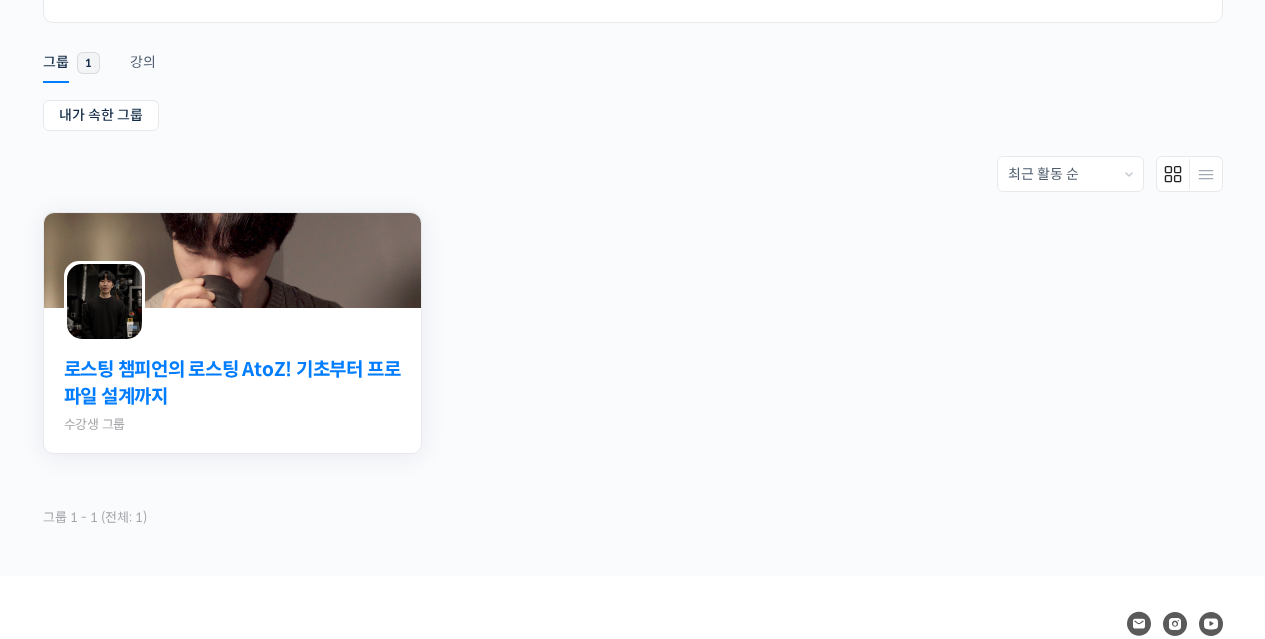click on "로스팅 챔피언의 로스팅 AtoZ! 기초부터 프로파일 설계까지" at bounding box center [233, 383] 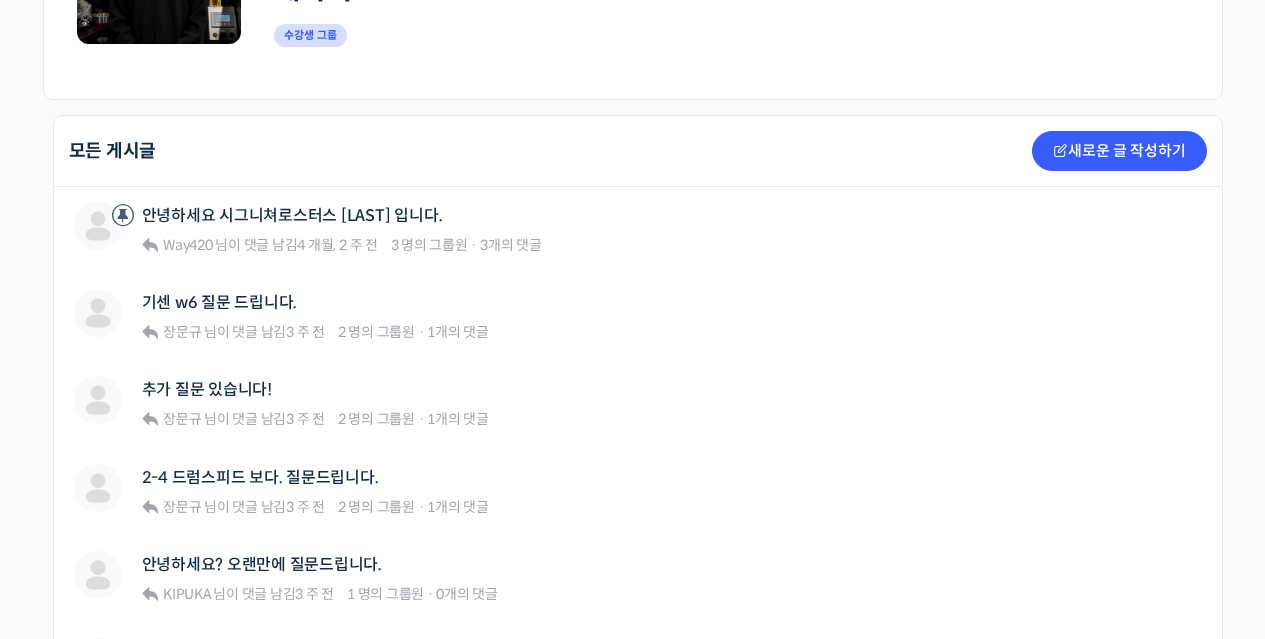 scroll, scrollTop: 0, scrollLeft: 0, axis: both 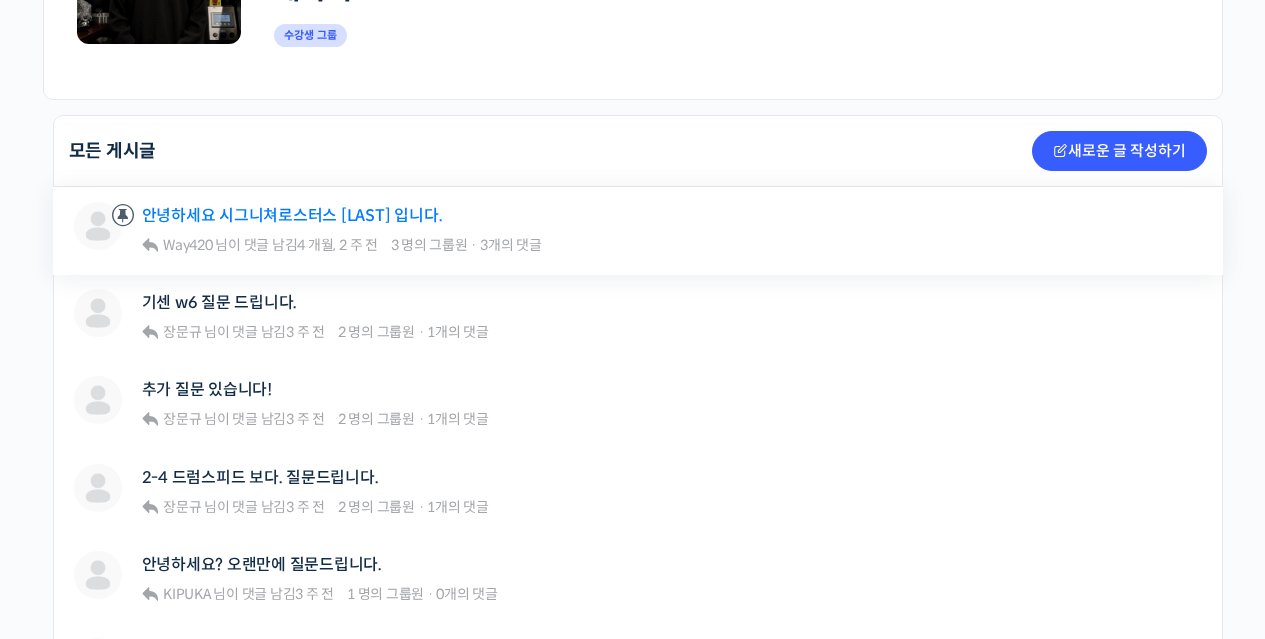 click on "안녕하세요 [NAME] 입니다." at bounding box center [234, 215] 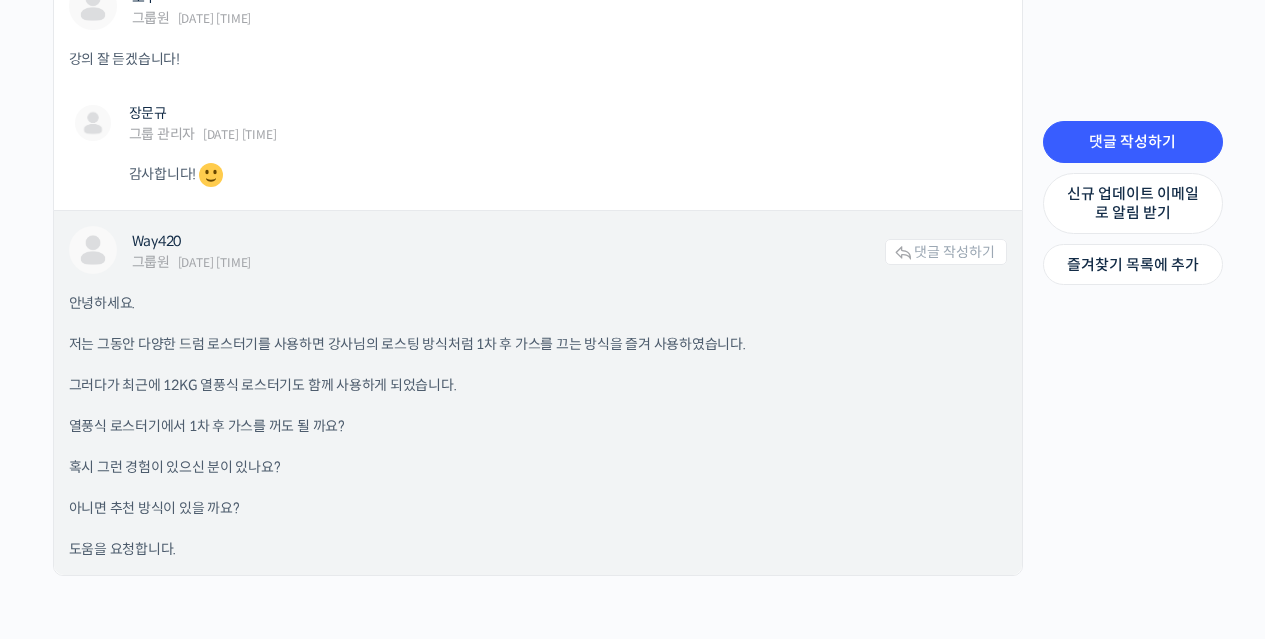 scroll, scrollTop: 1100, scrollLeft: 0, axis: vertical 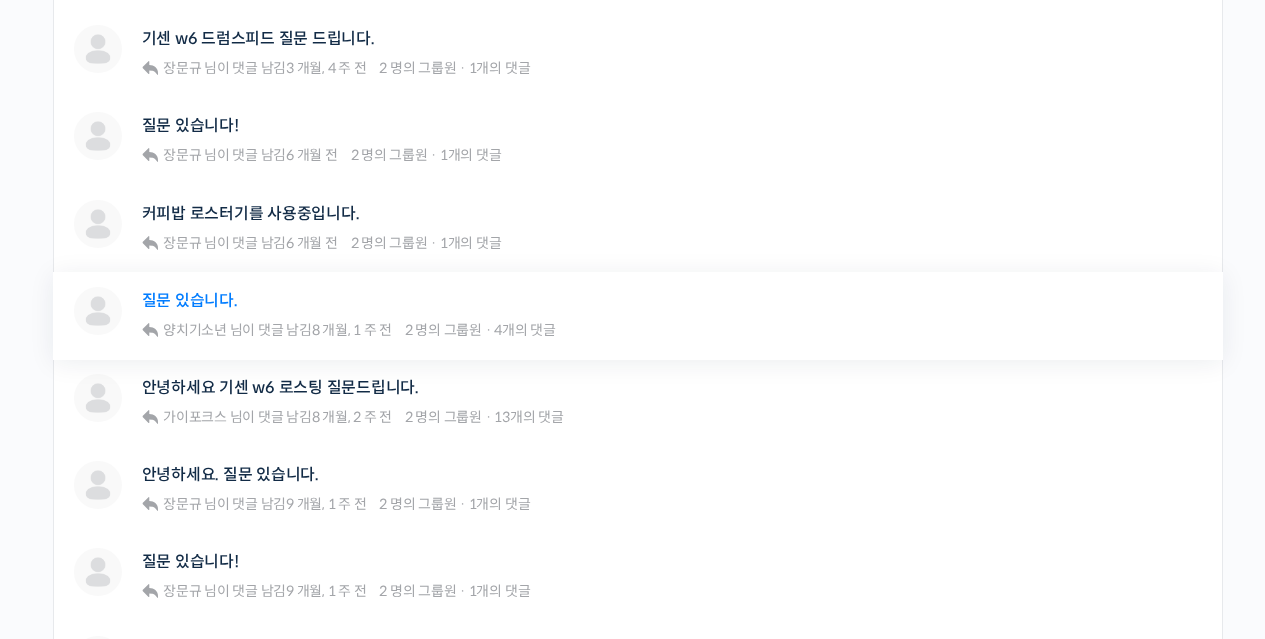 click on "질문 있습니다." at bounding box center (190, 300) 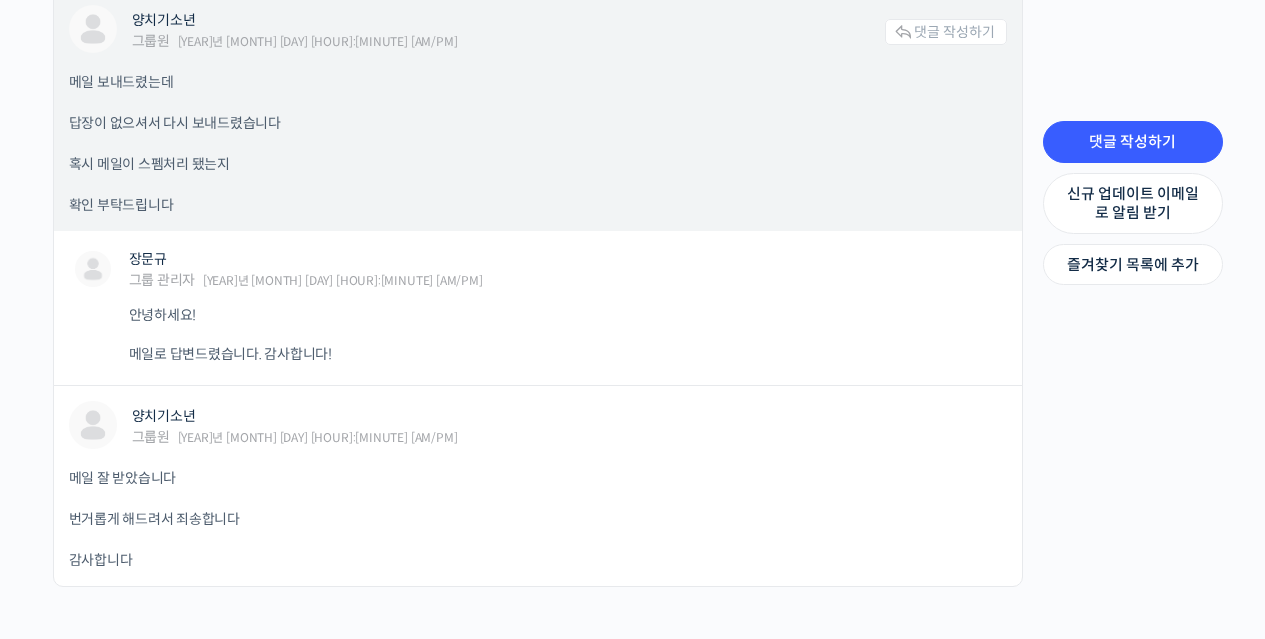 scroll, scrollTop: 2500, scrollLeft: 0, axis: vertical 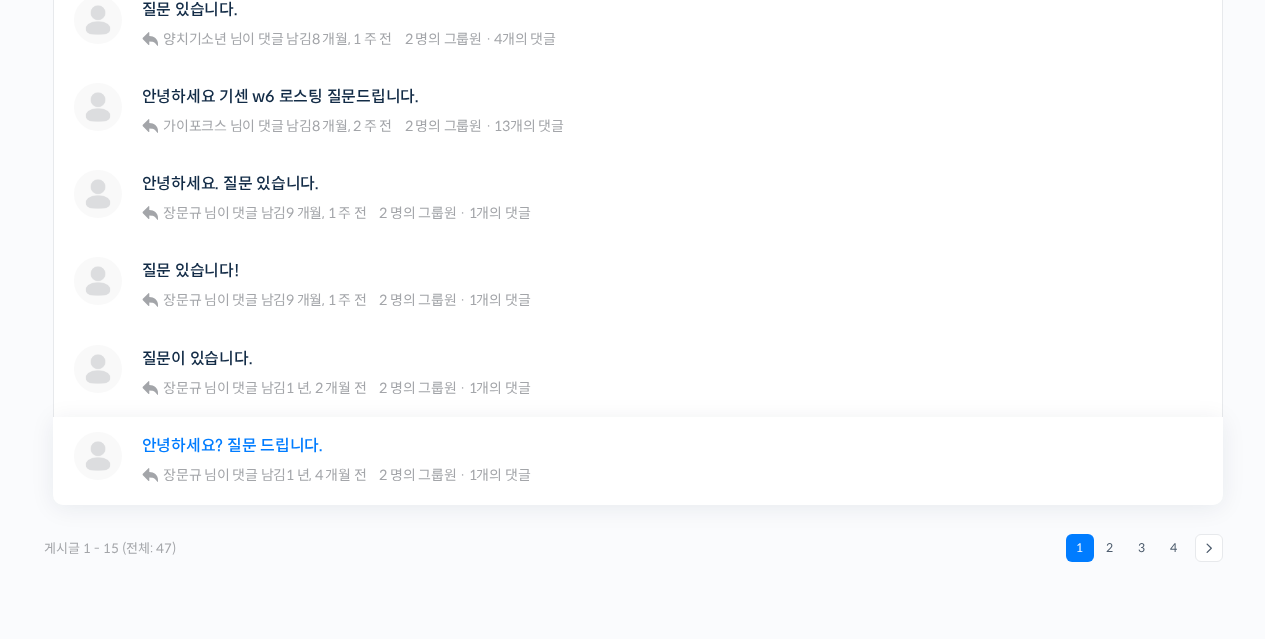 click on "안녕하세요? 질문 드립니다." at bounding box center (232, 445) 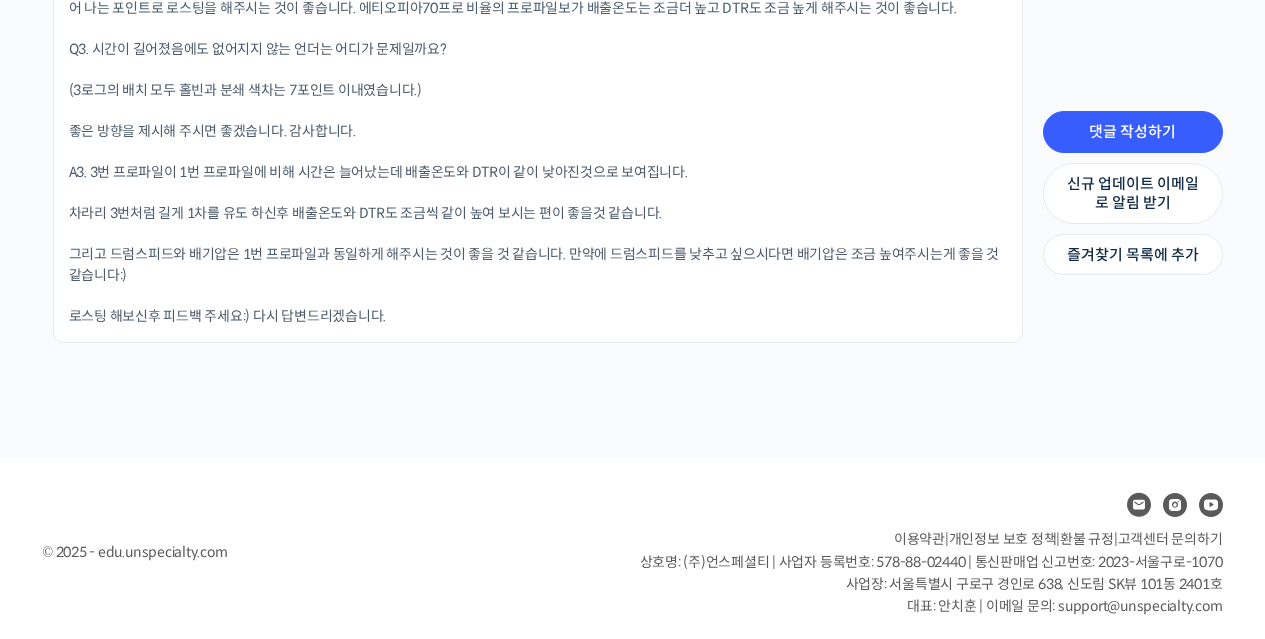 scroll, scrollTop: 2511, scrollLeft: 0, axis: vertical 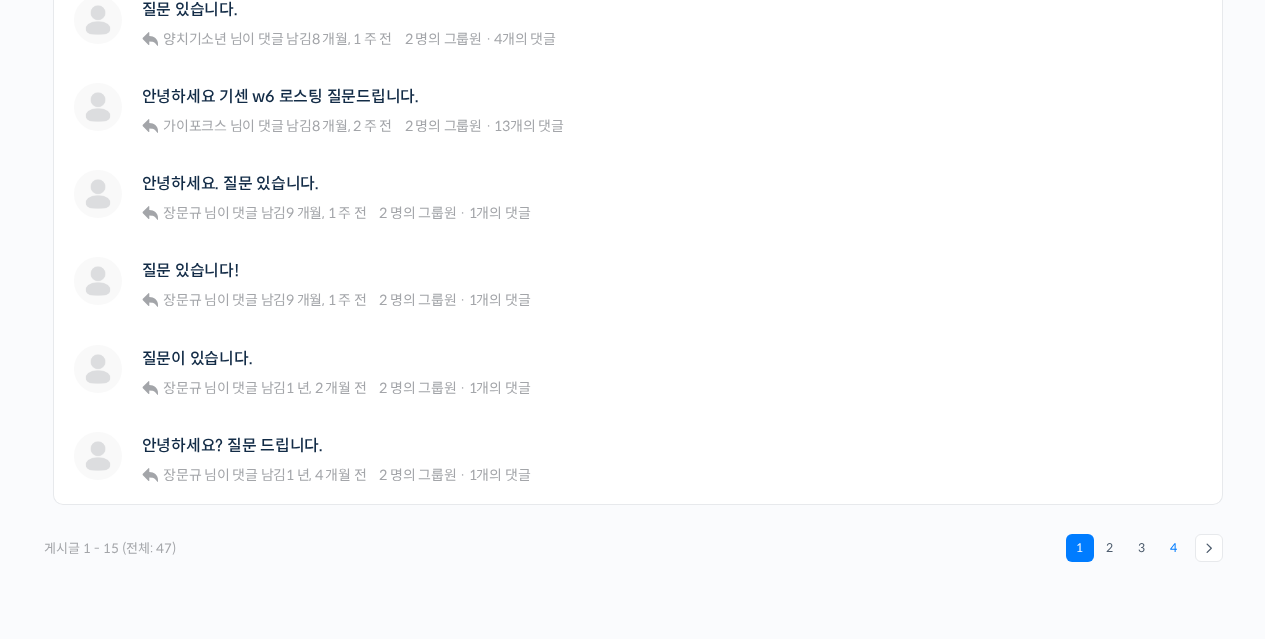 click on "4" at bounding box center (1174, 548) 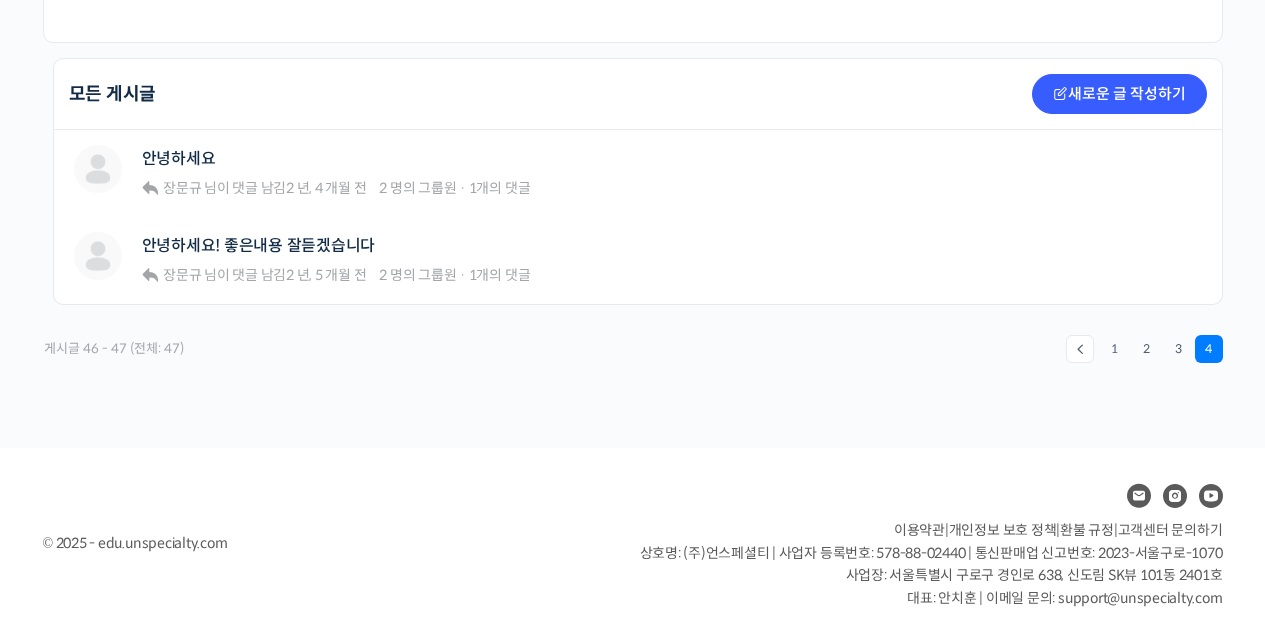 scroll, scrollTop: 0, scrollLeft: 0, axis: both 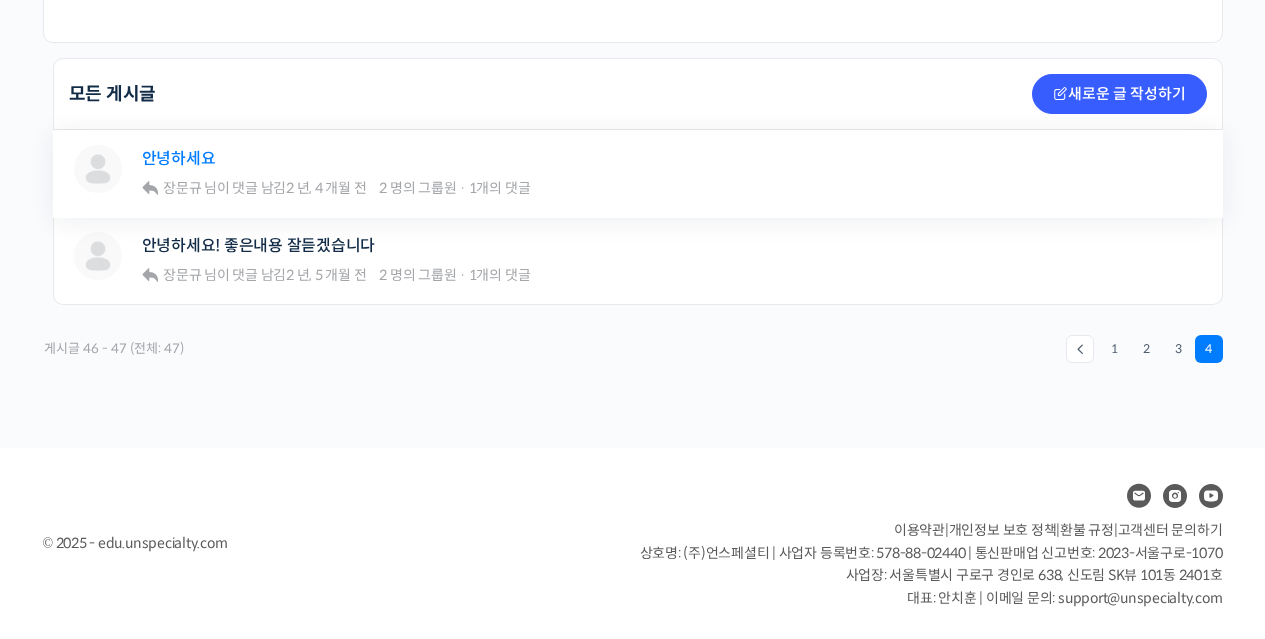 click on "안녕하세요" at bounding box center [179, 158] 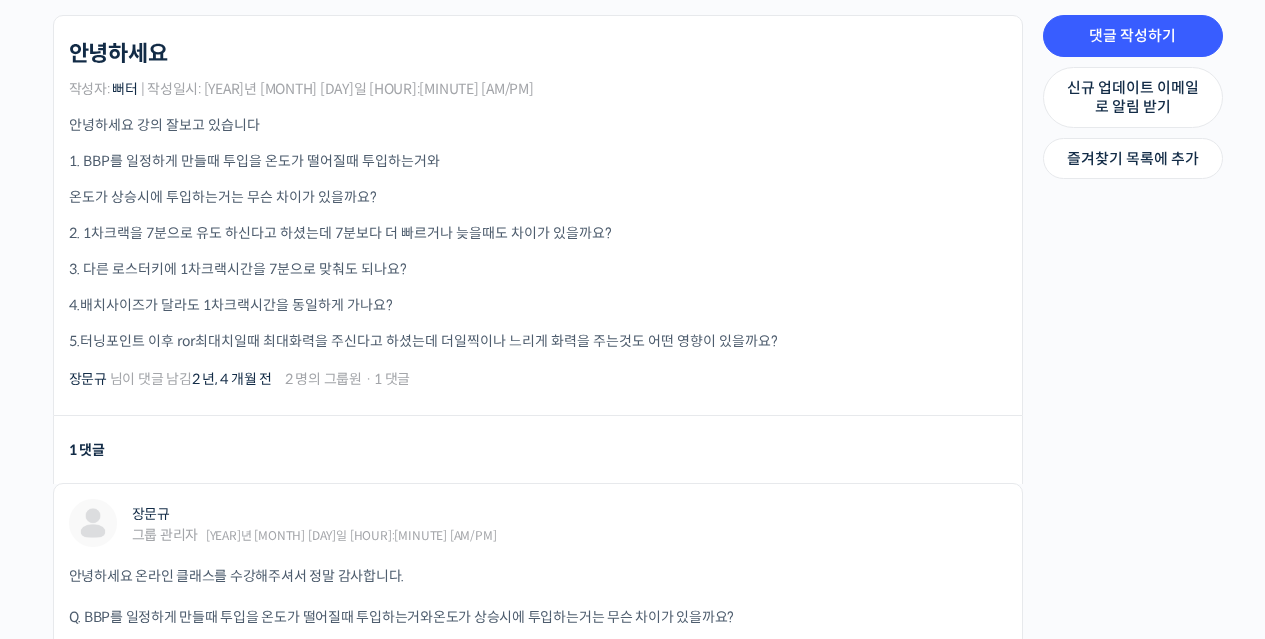 scroll, scrollTop: 0, scrollLeft: 0, axis: both 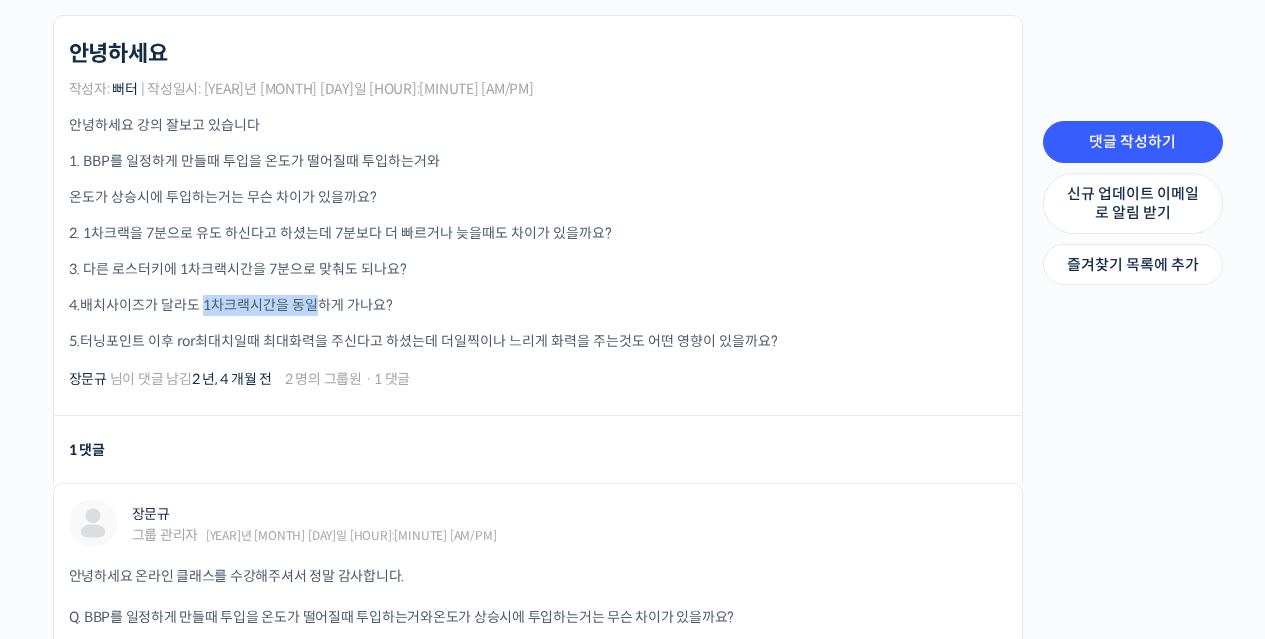 drag, startPoint x: 323, startPoint y: 306, endPoint x: 201, endPoint y: 299, distance: 122.20065 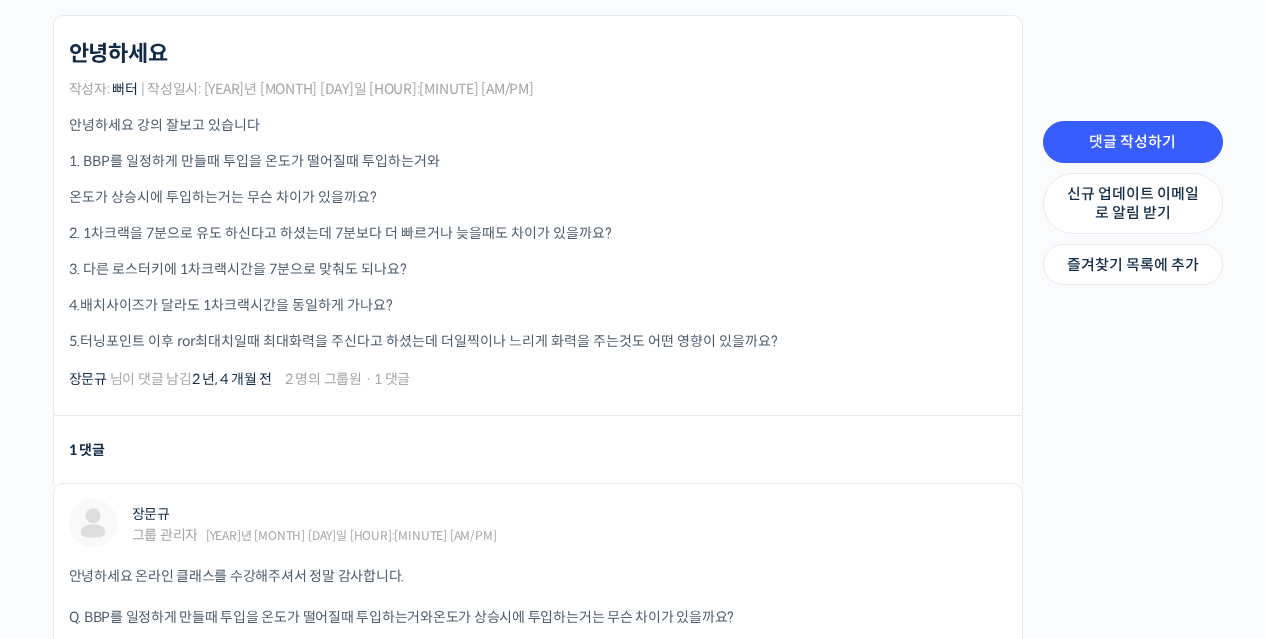 click on "4.배치사이즈가 달라도 [TIME] 동일하게 가나요?" at bounding box center (538, 305) 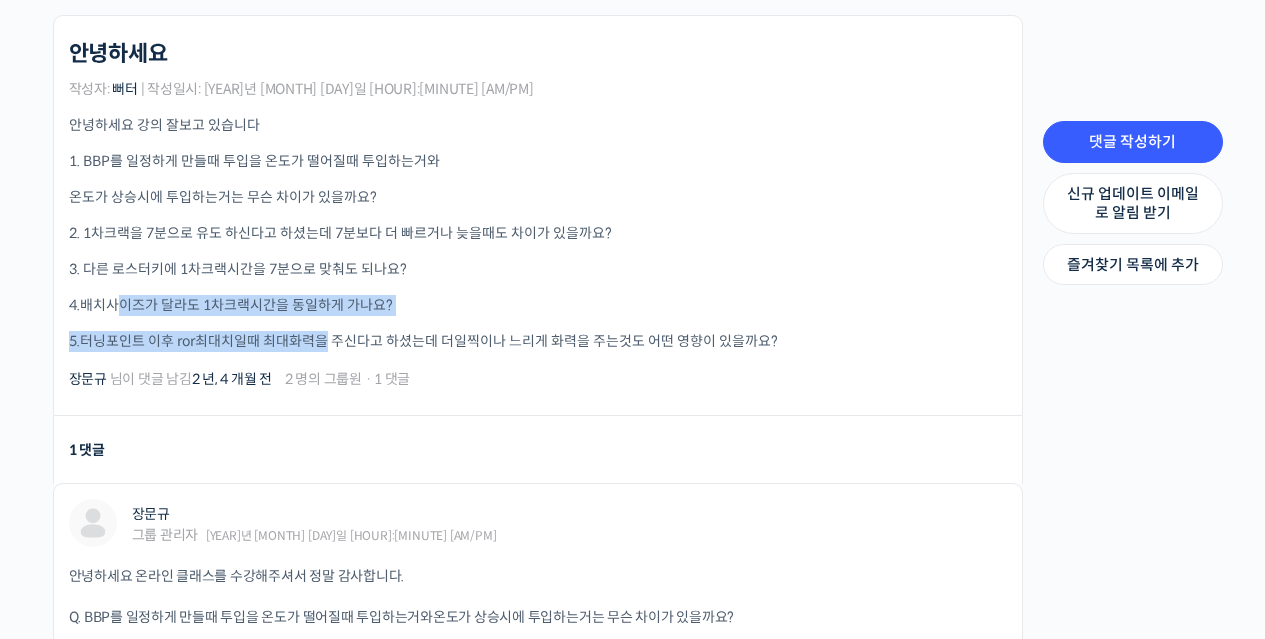 drag, startPoint x: 124, startPoint y: 299, endPoint x: 322, endPoint y: 319, distance: 199.00754 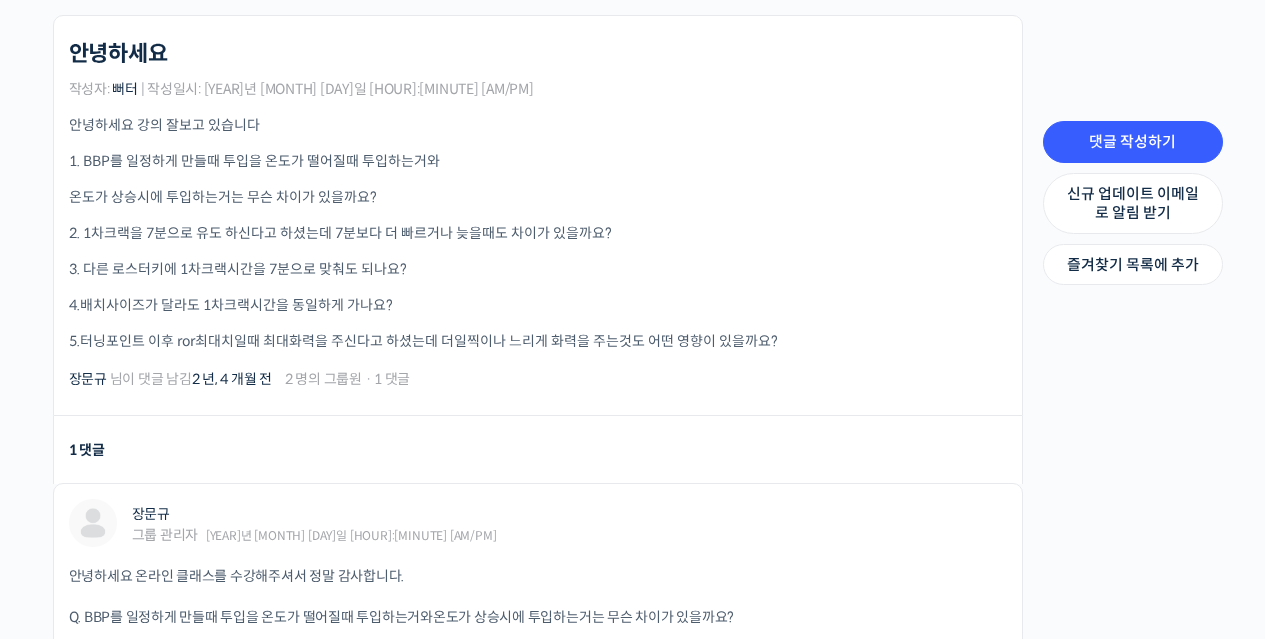 drag, startPoint x: 207, startPoint y: 338, endPoint x: 491, endPoint y: 339, distance: 284.00177 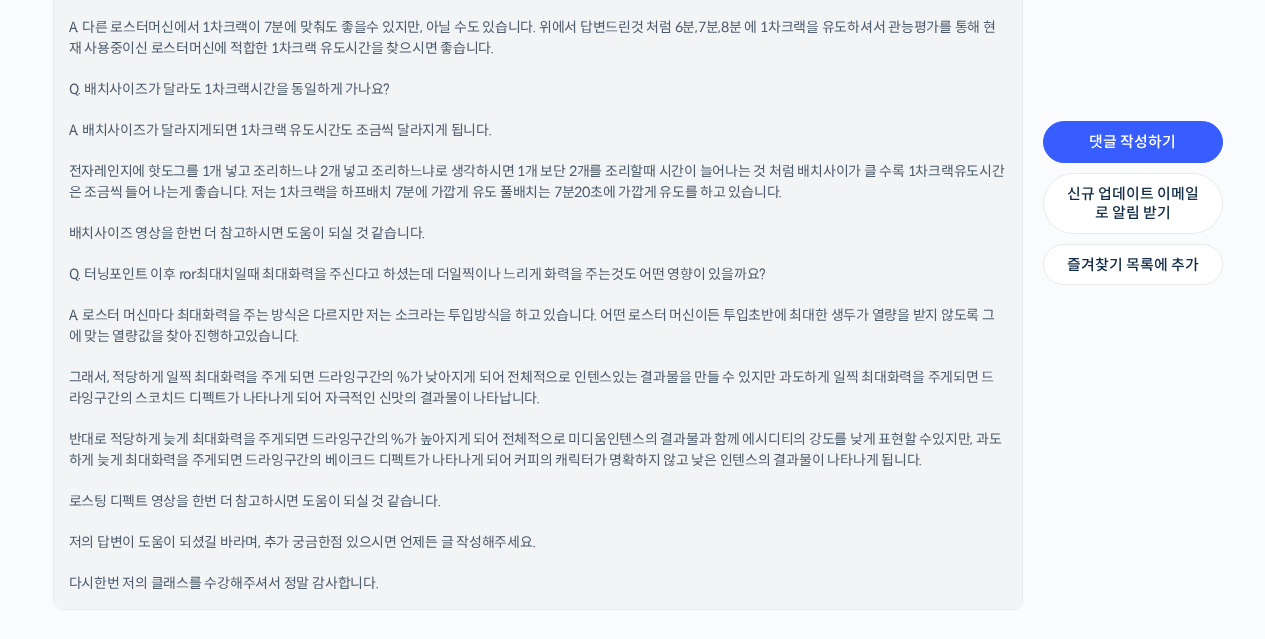 scroll, scrollTop: 1500, scrollLeft: 0, axis: vertical 